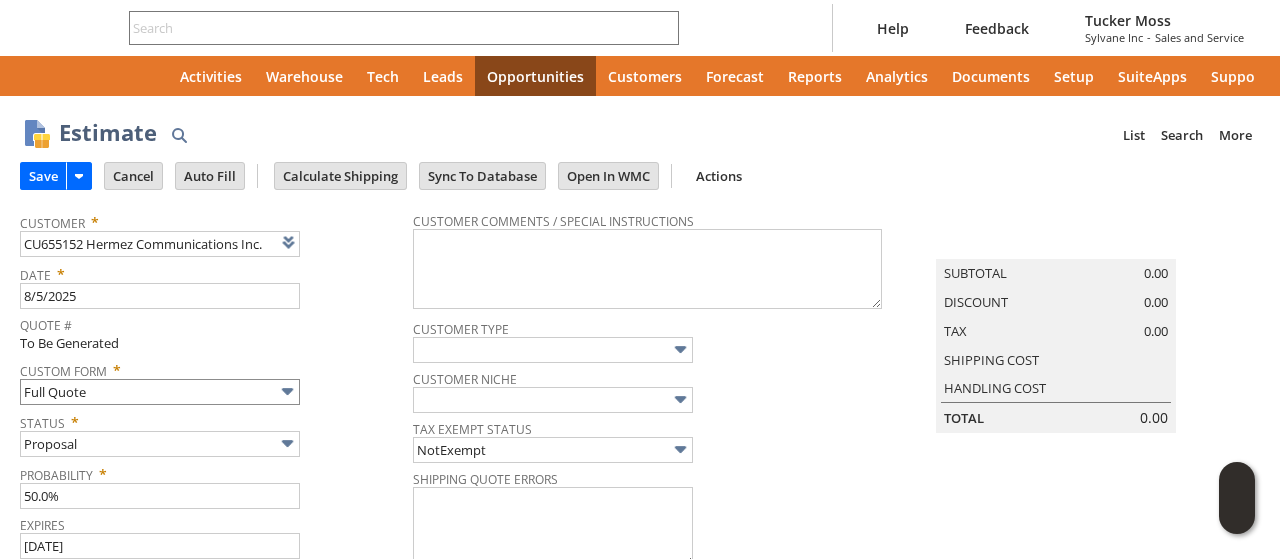 type on "[DATE]" 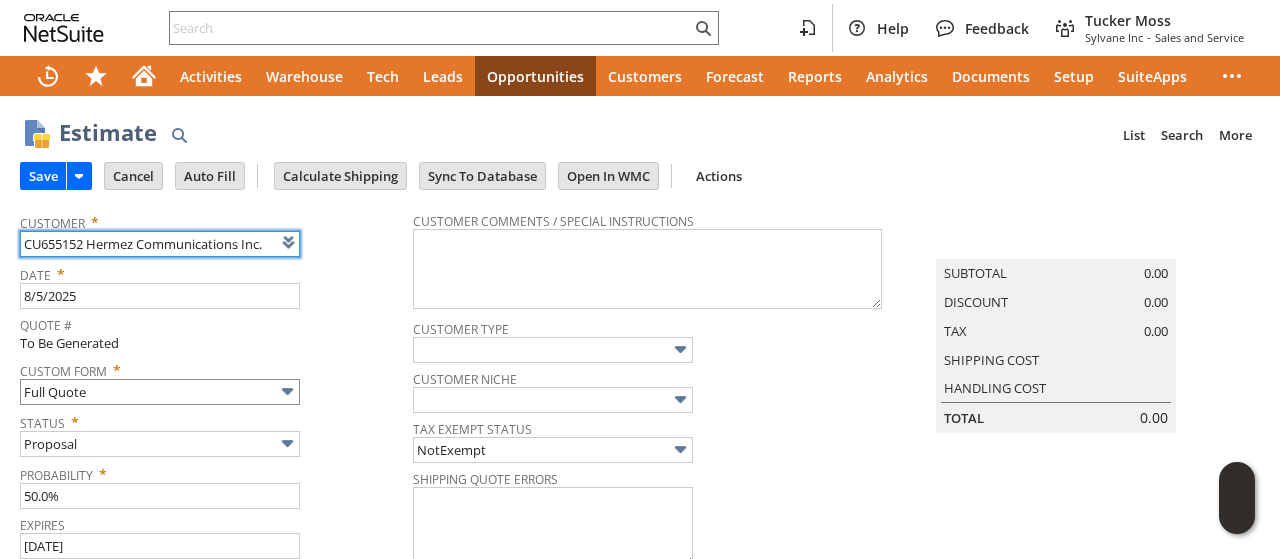 scroll, scrollTop: 0, scrollLeft: 0, axis: both 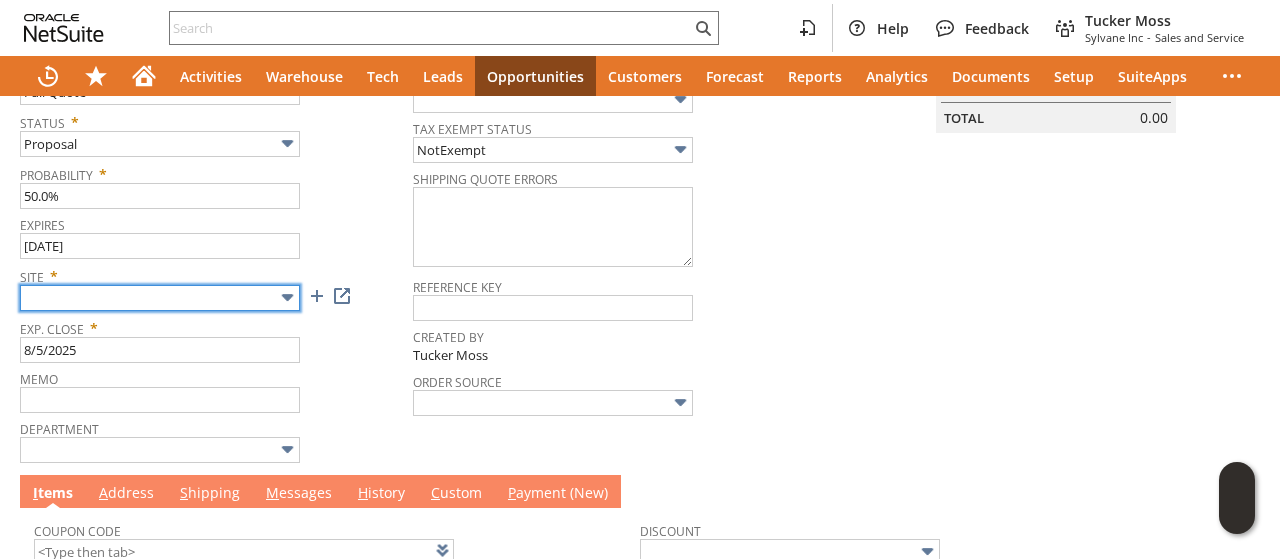 click at bounding box center [160, 298] 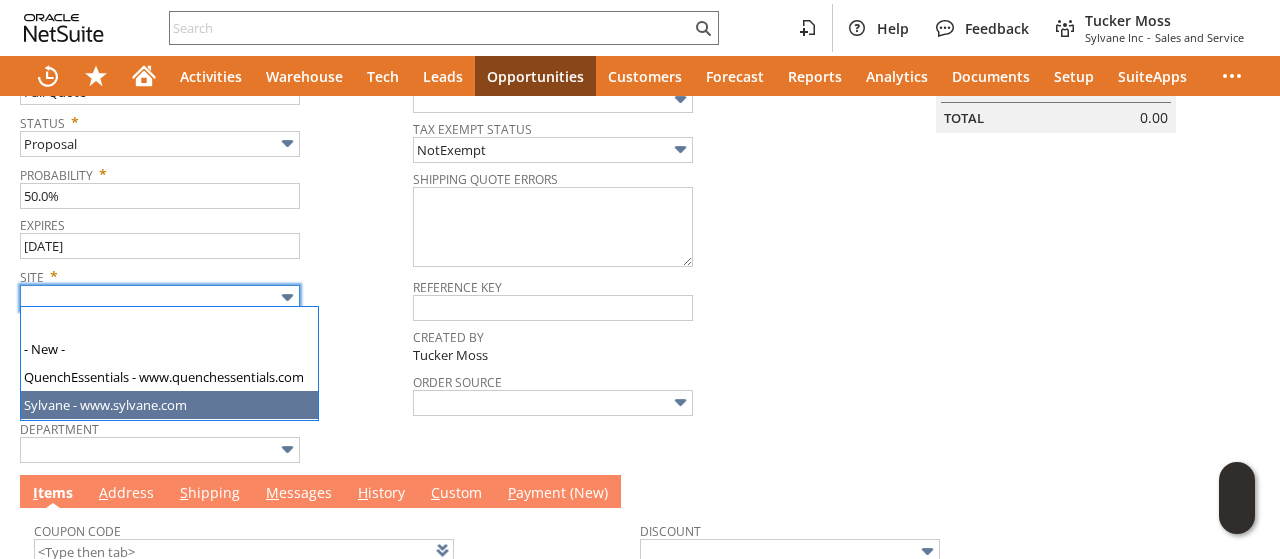 type on "Sylvane - www.sylvane.com" 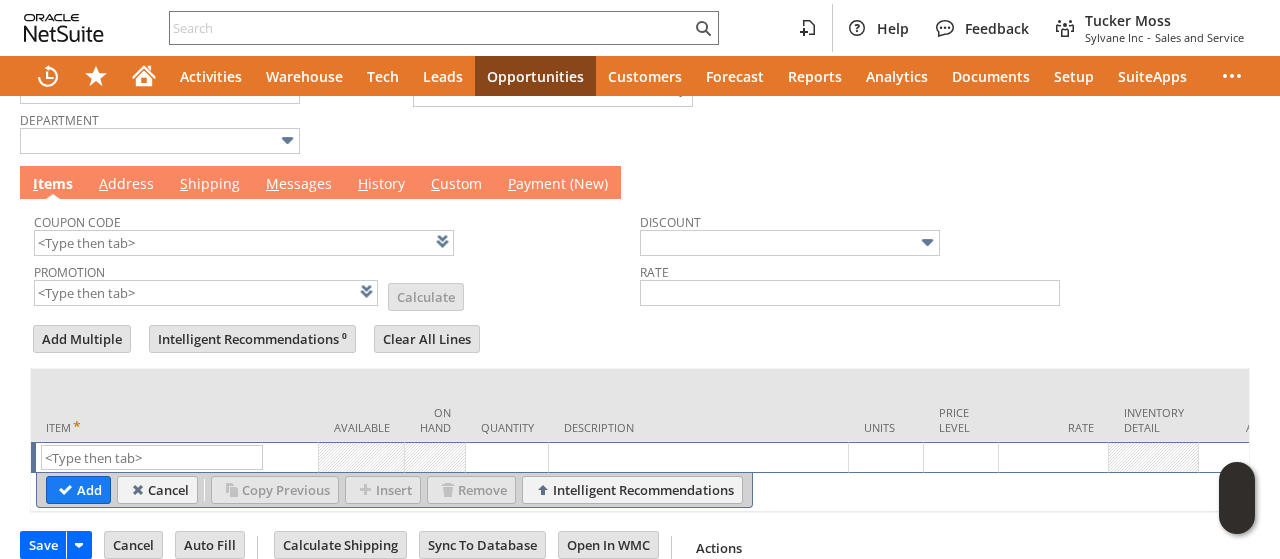 scroll, scrollTop: 641, scrollLeft: 0, axis: vertical 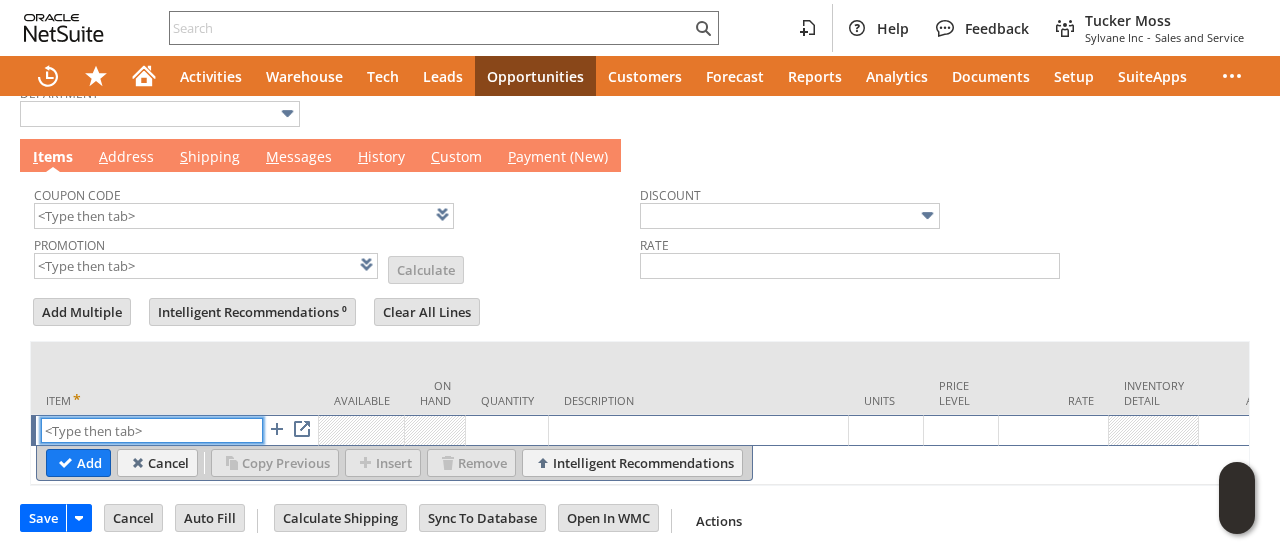 paste on "vc12982" 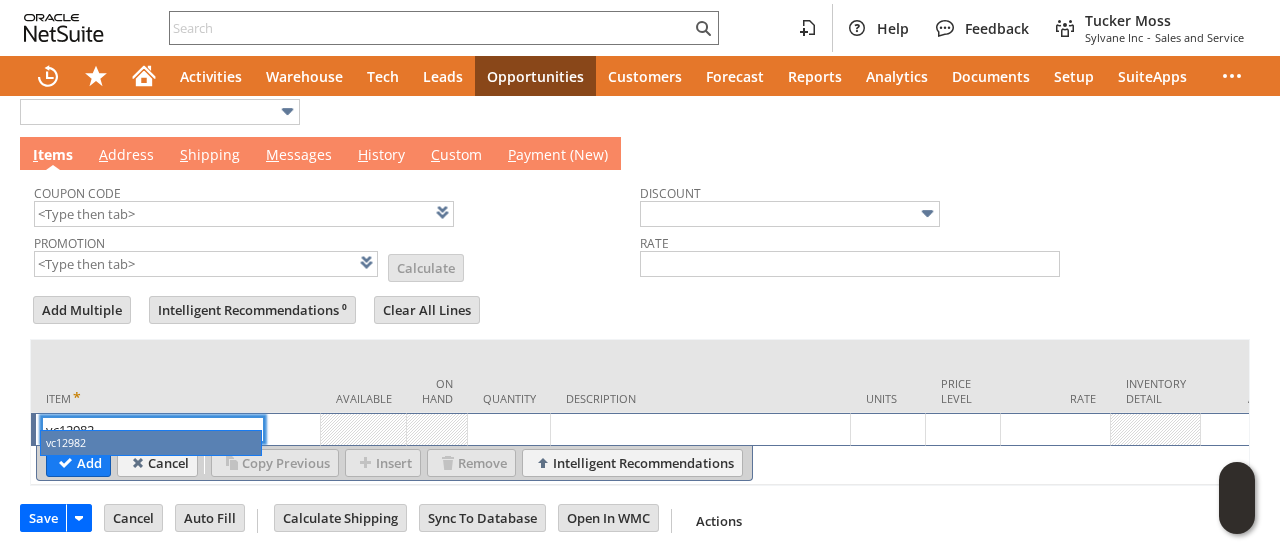 type on "vc12982" 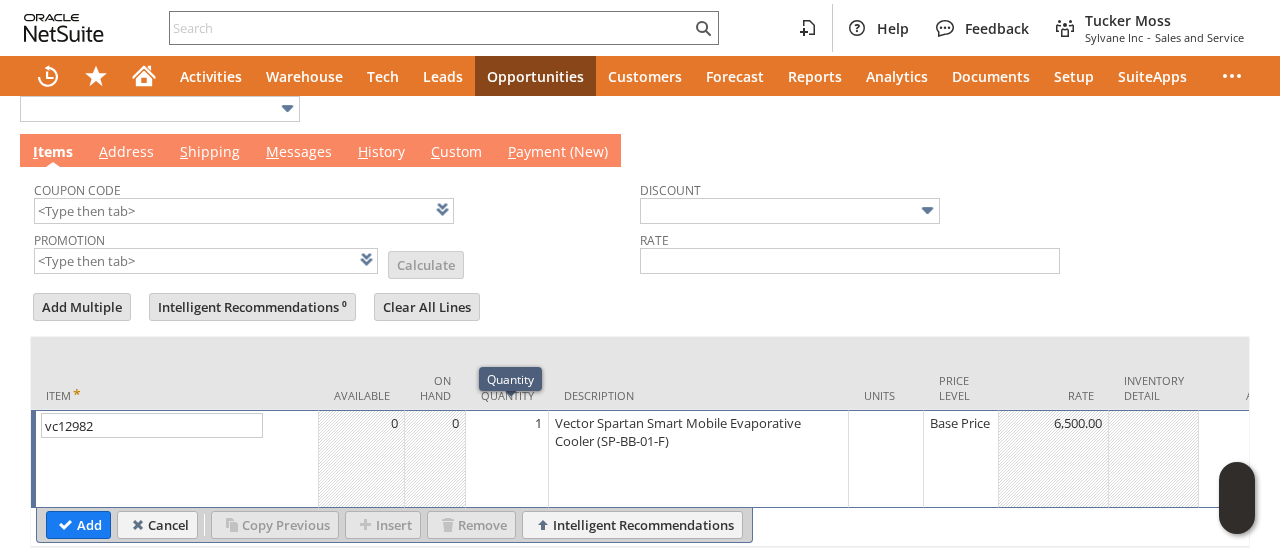 click on "1" at bounding box center (507, 459) 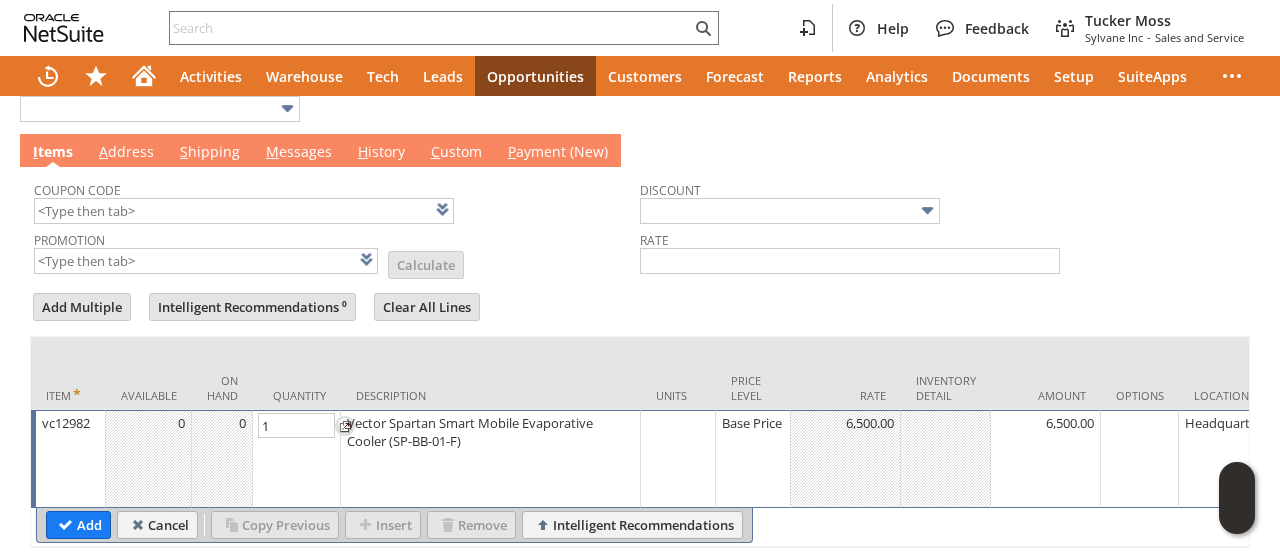 type on "4" 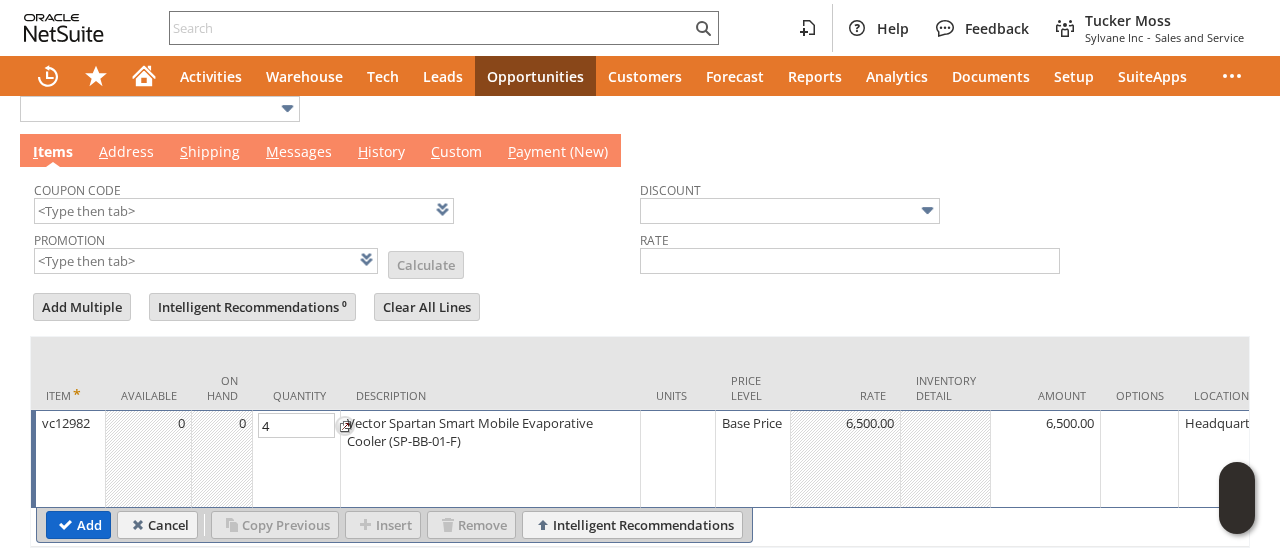 drag, startPoint x: 84, startPoint y: 511, endPoint x: 231, endPoint y: 505, distance: 147.12239 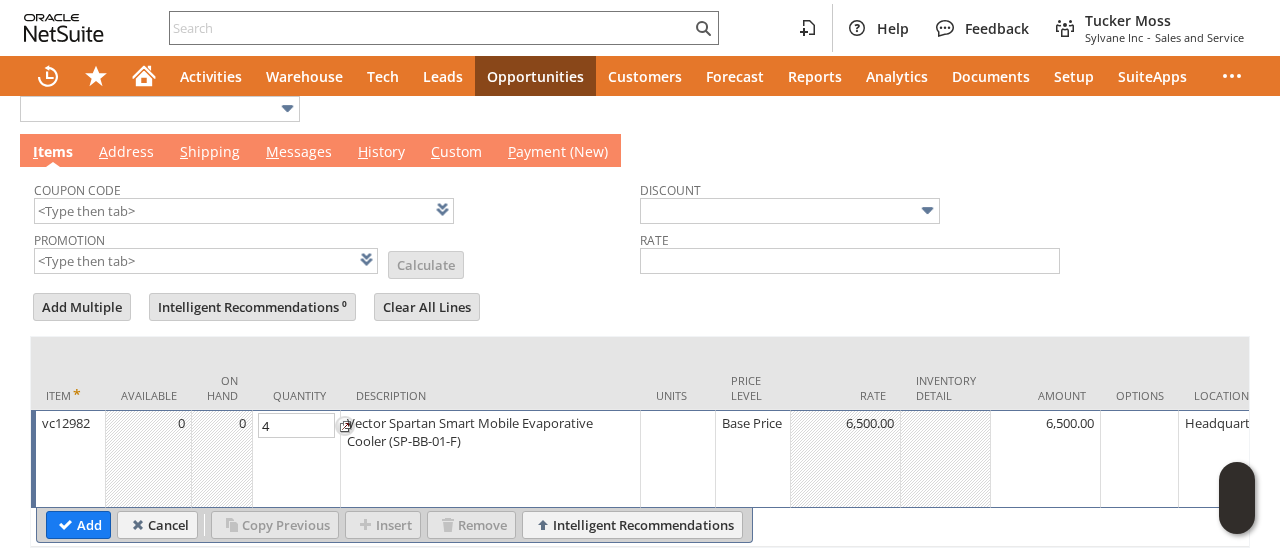 click on "Add" at bounding box center (78, 525) 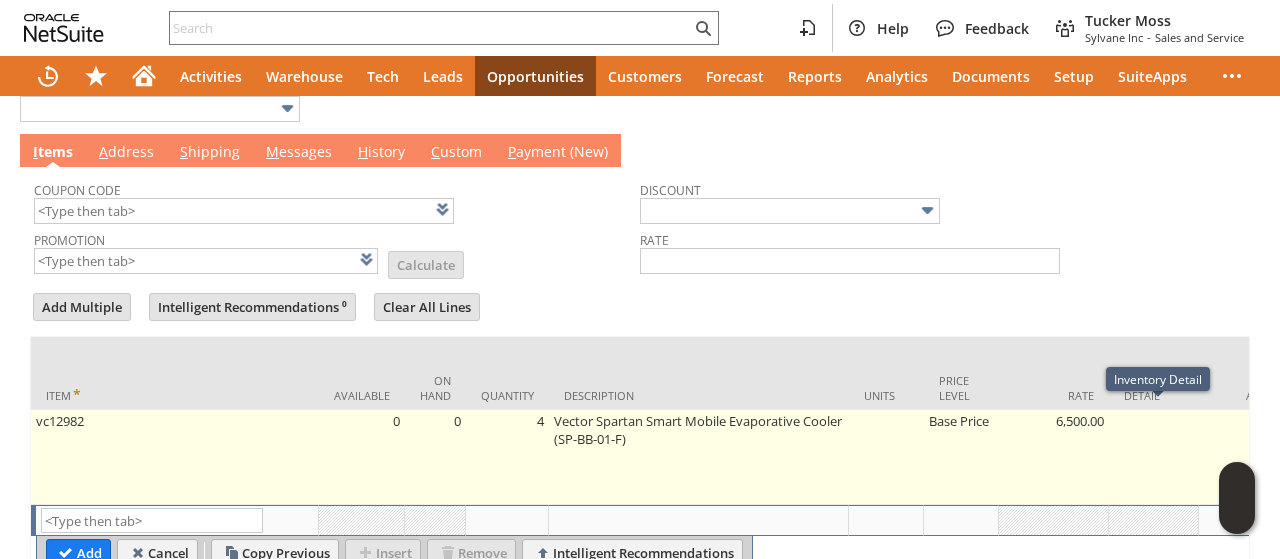 click on "Base Price" at bounding box center (961, 457) 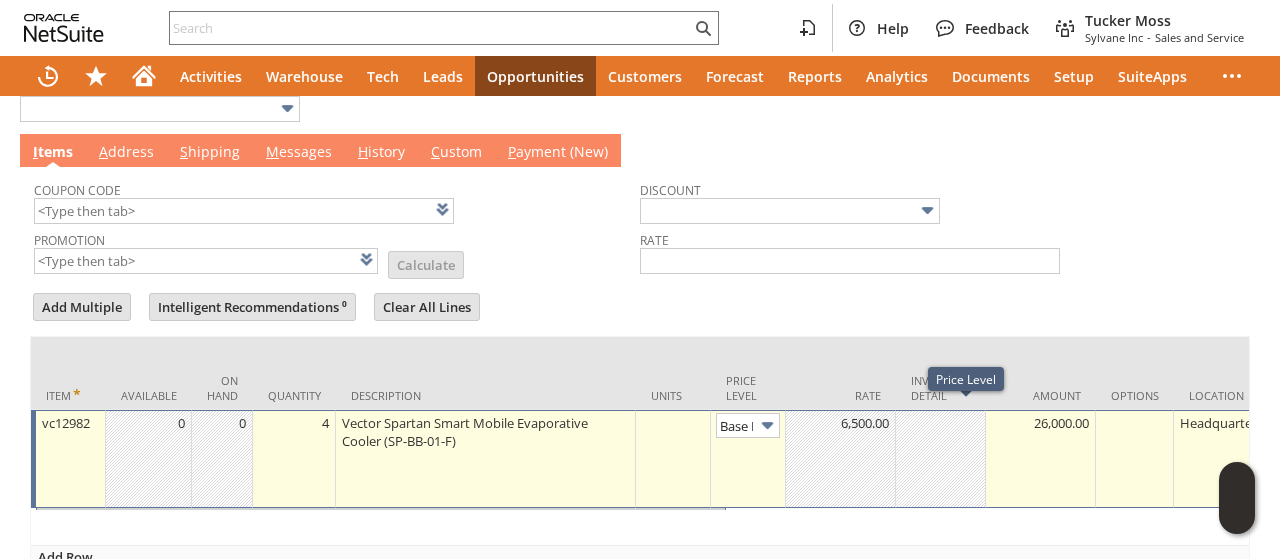 type on "Base Price" 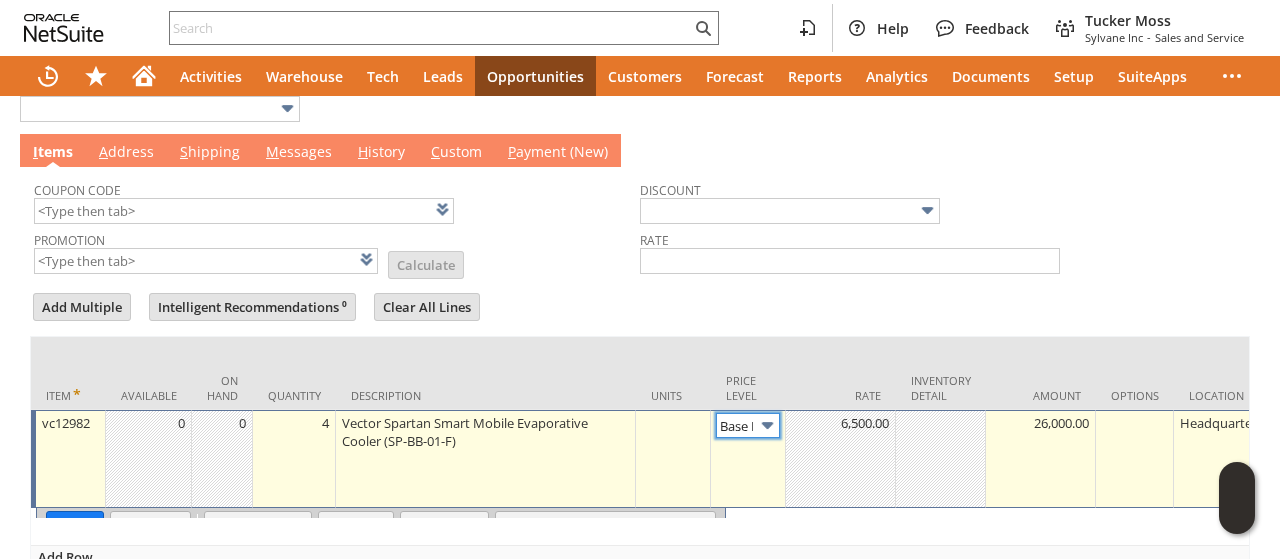 scroll, scrollTop: 0, scrollLeft: 28, axis: horizontal 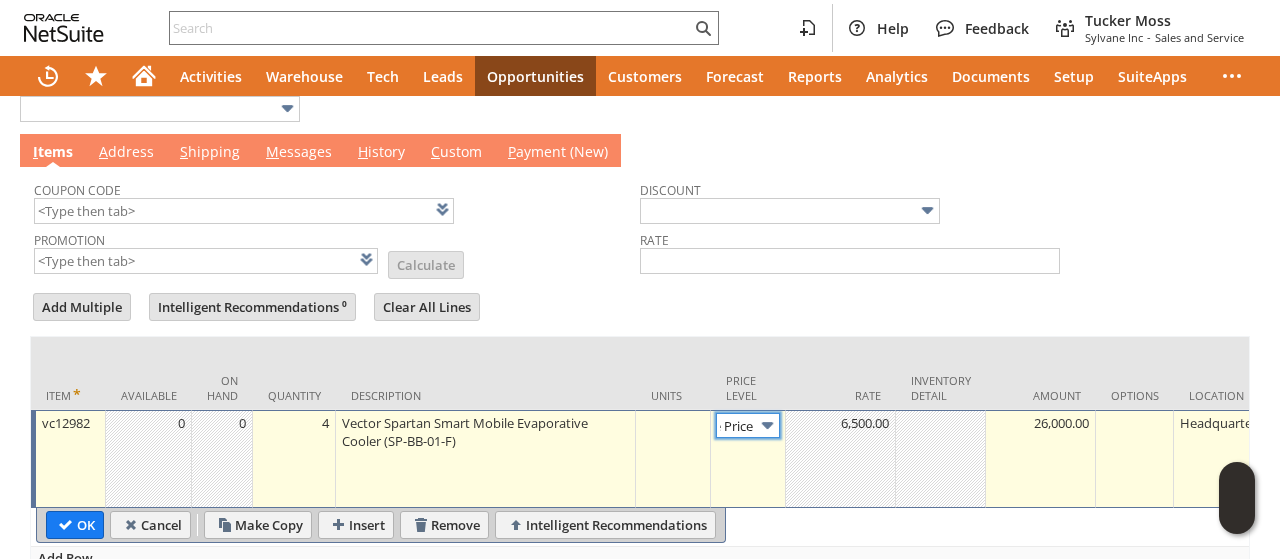 click at bounding box center (767, 425) 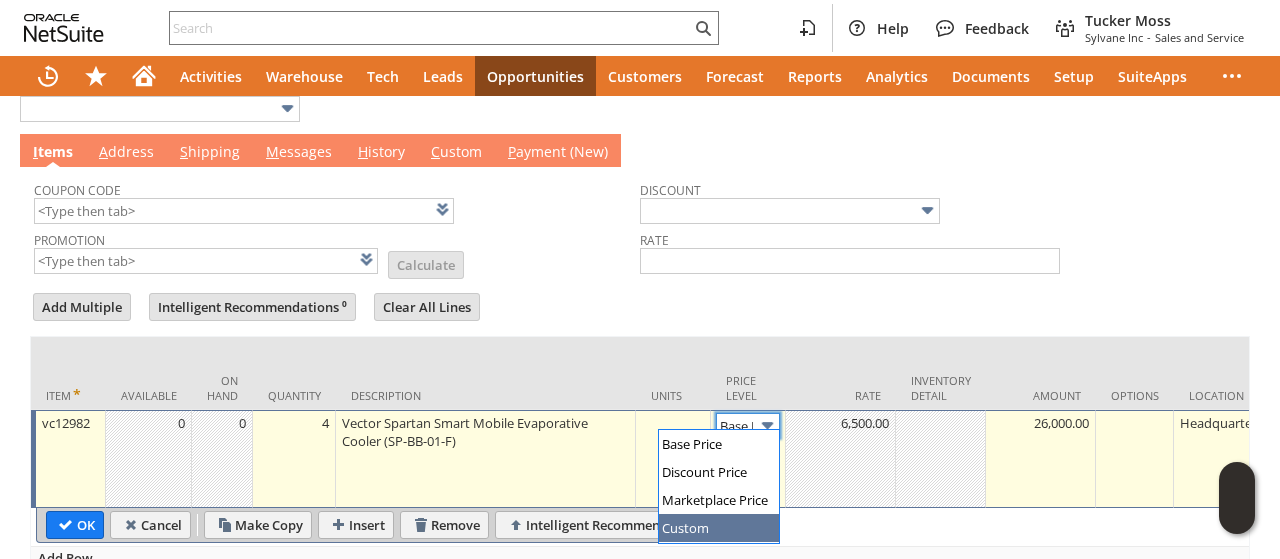 type 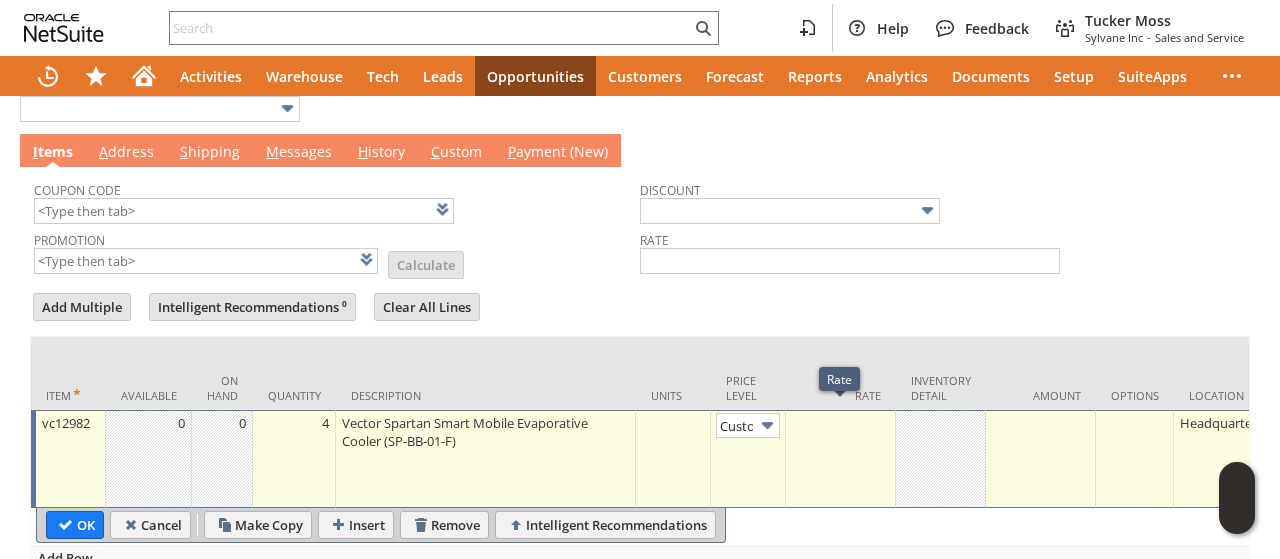 click at bounding box center (841, 459) 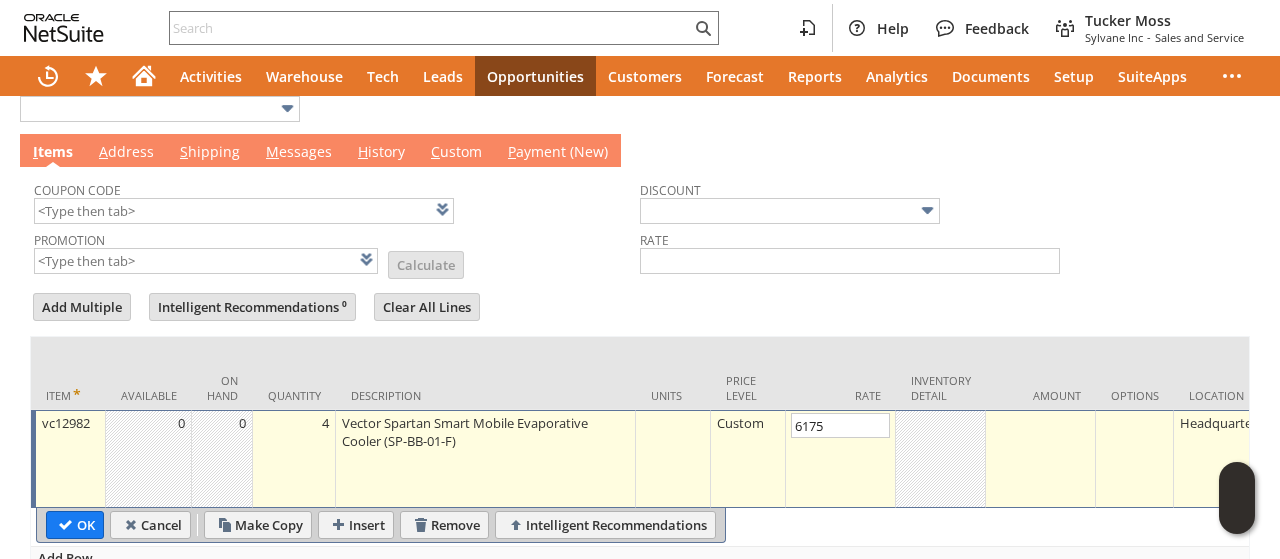 scroll, scrollTop: 0, scrollLeft: 902, axis: horizontal 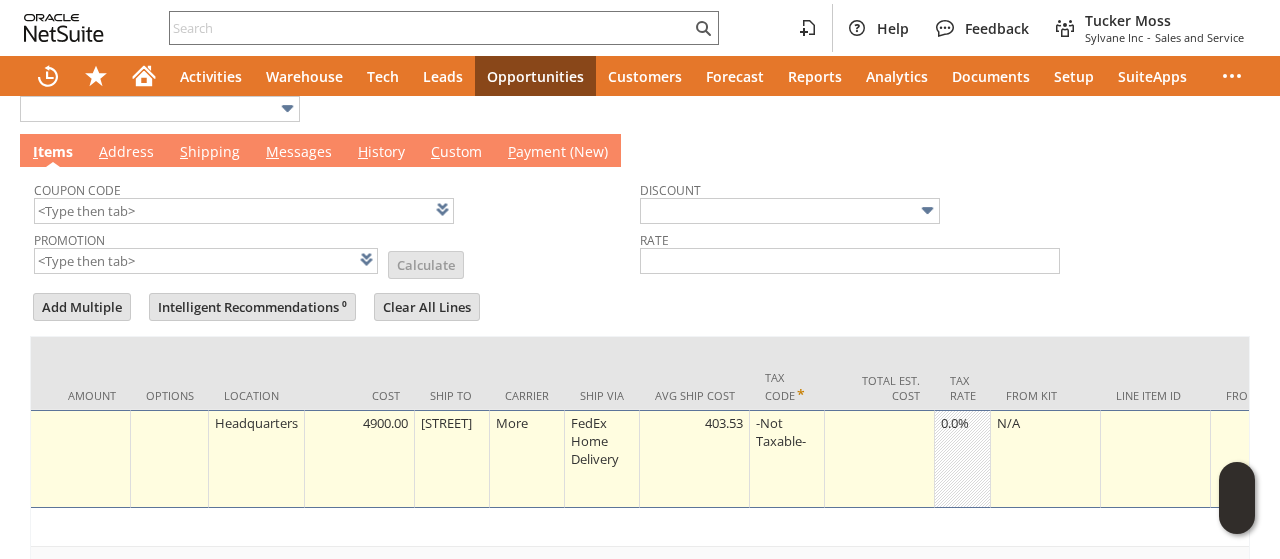 type on "6,175.00" 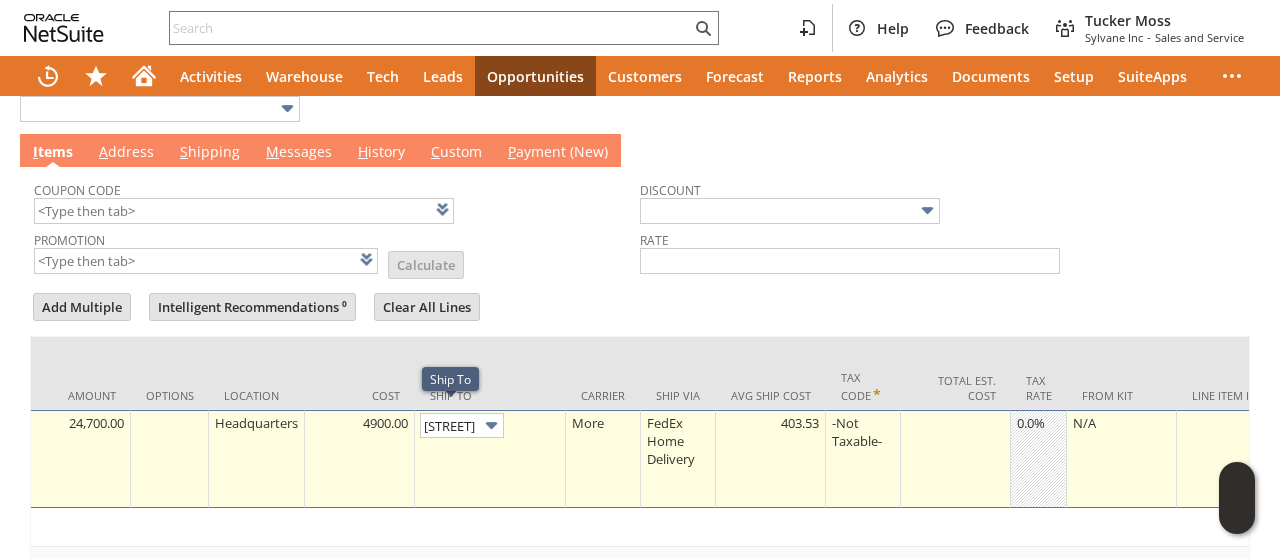 scroll, scrollTop: 0, scrollLeft: 4, axis: horizontal 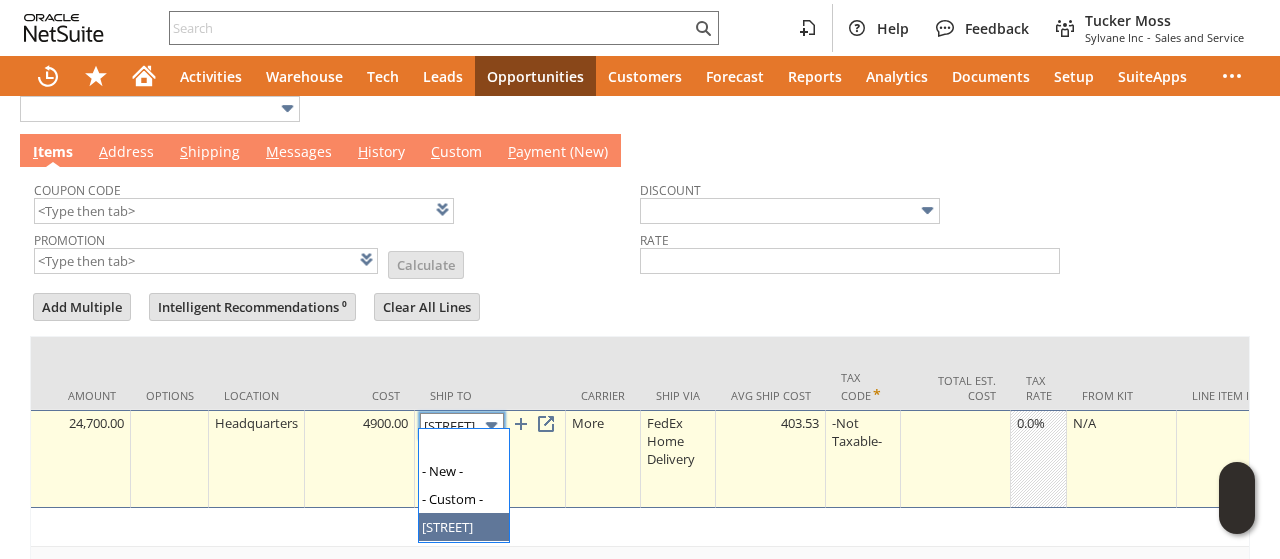 click on "Upton Ave" at bounding box center [462, 425] 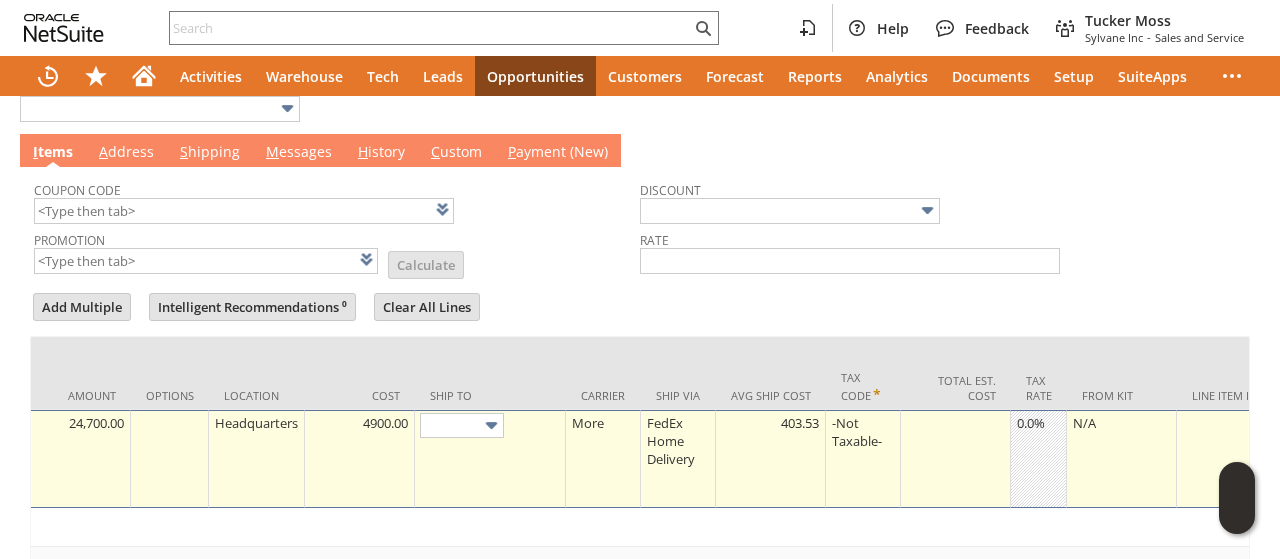 scroll, scrollTop: 0, scrollLeft: 0, axis: both 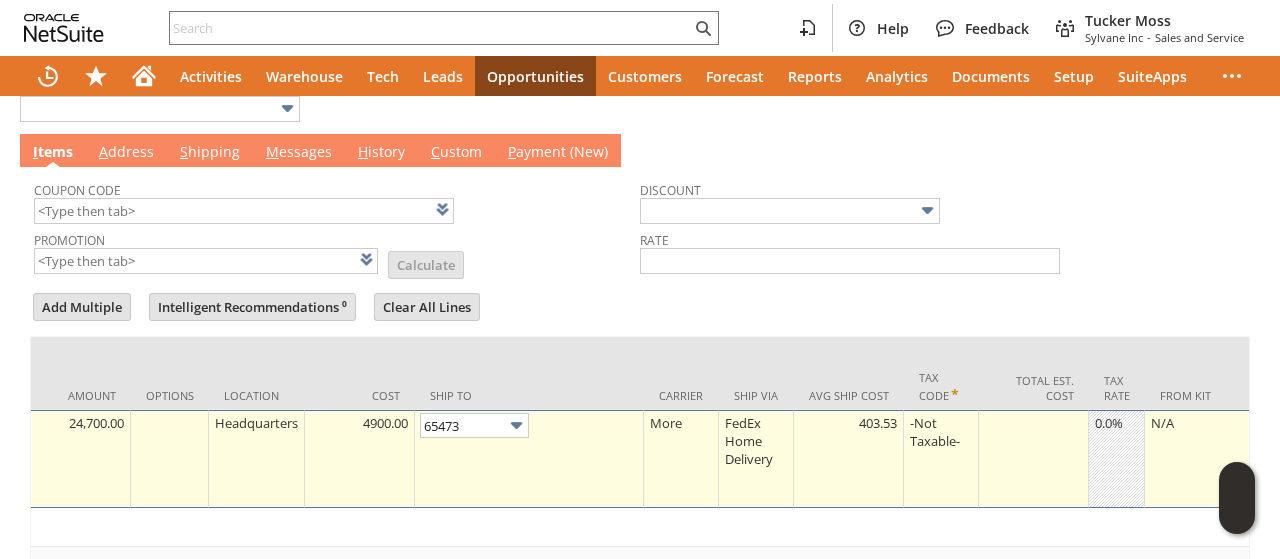 click on "Promotion
List
Calculate" at bounding box center [337, 251] 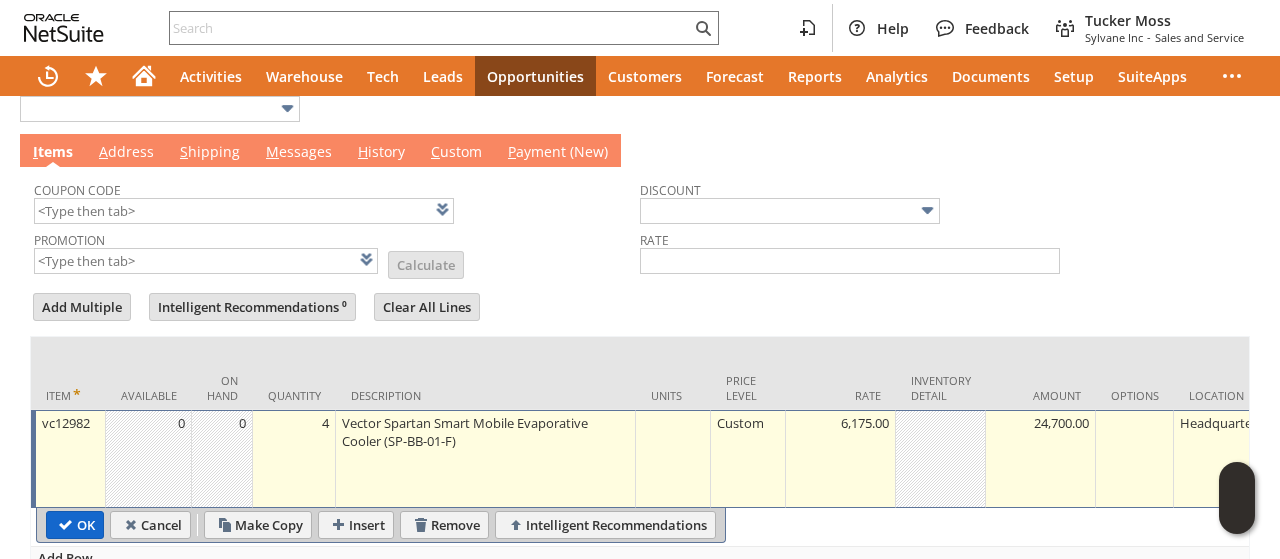 click on "OK" at bounding box center [75, 525] 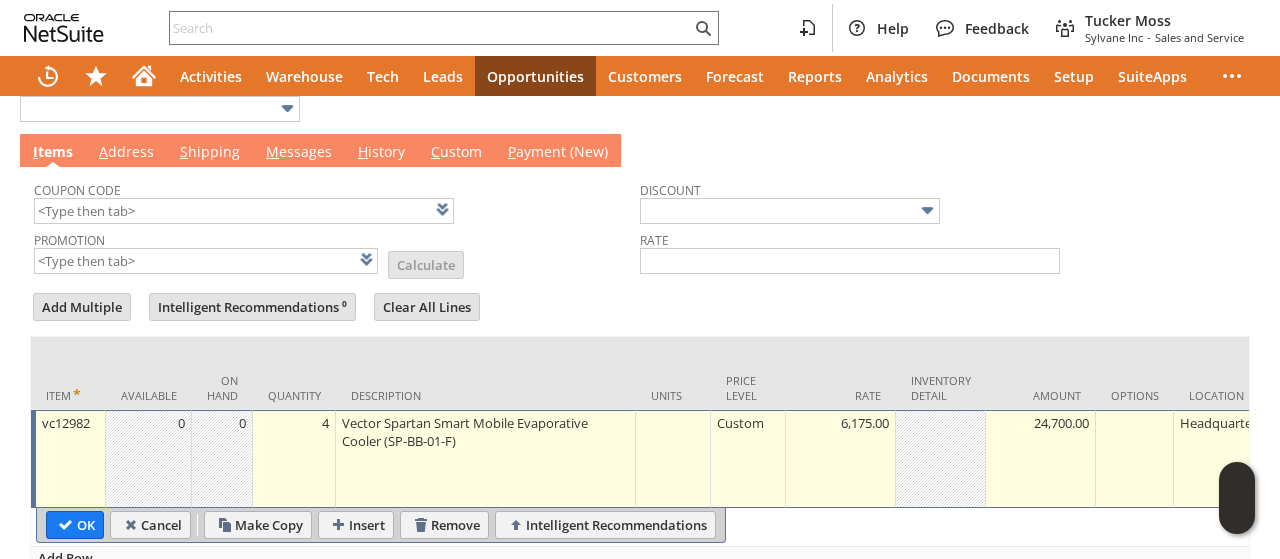 type 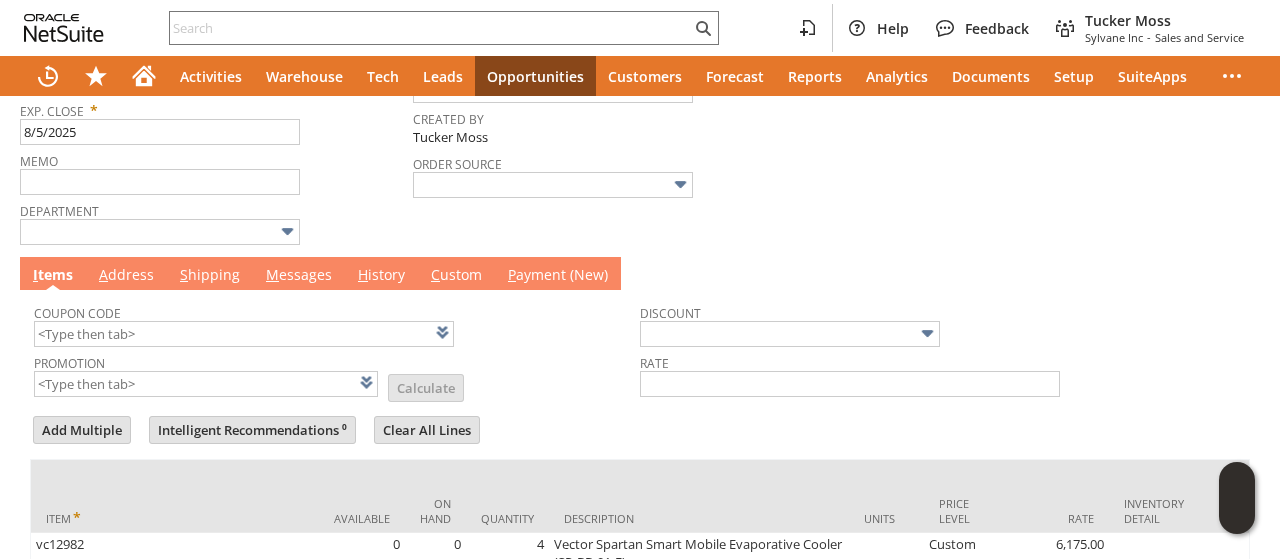 scroll, scrollTop: 0, scrollLeft: 0, axis: both 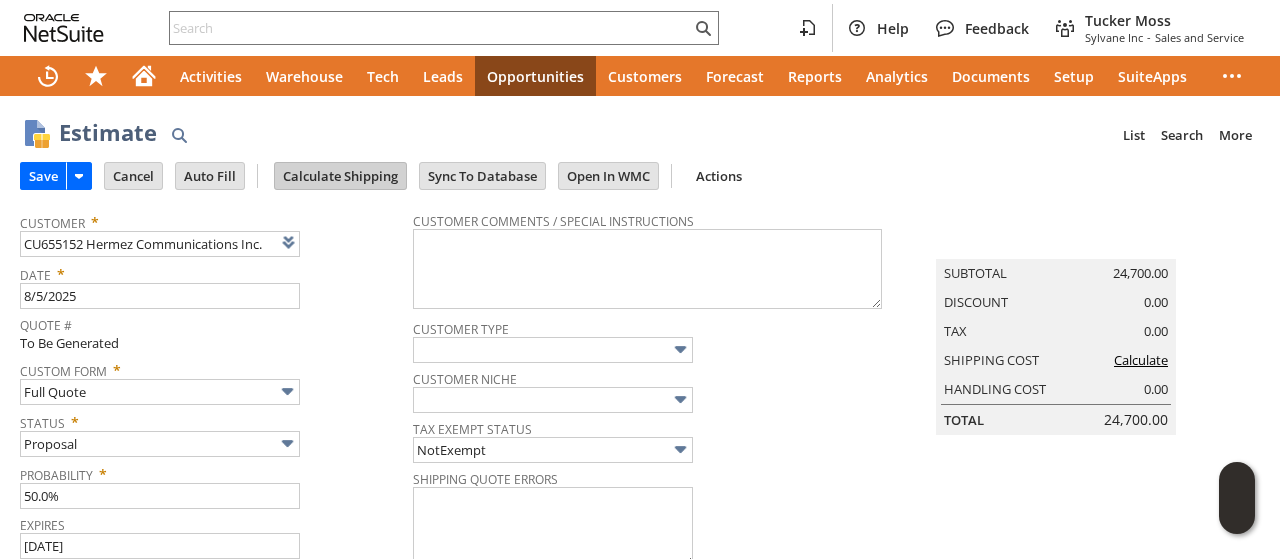 click on "Calculate Shipping" at bounding box center [340, 176] 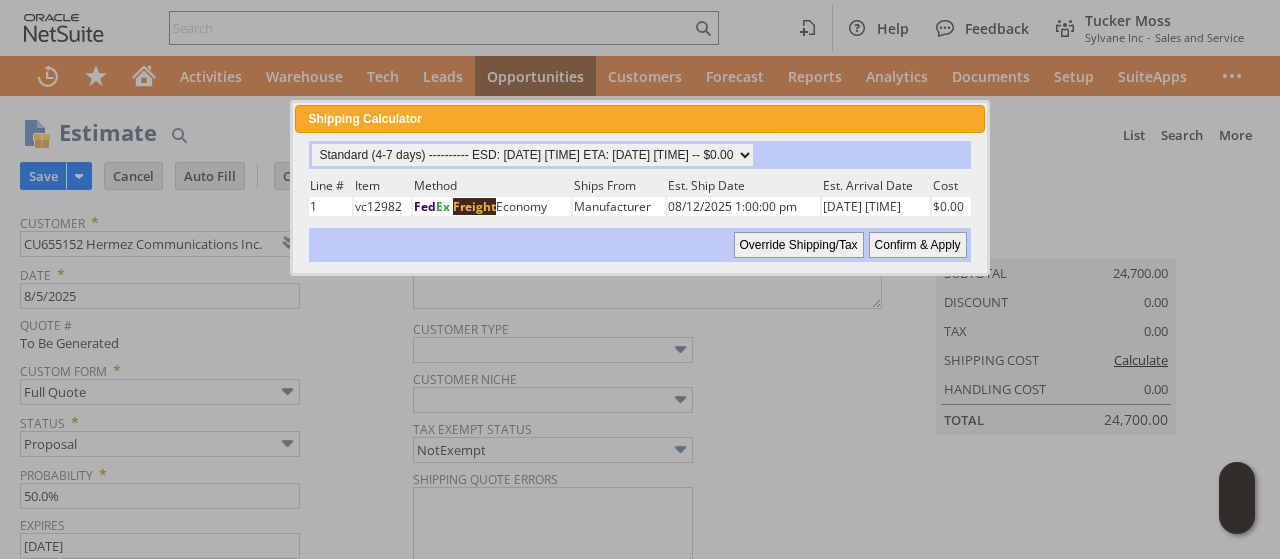 click on "Confirm & Apply" at bounding box center (918, 245) 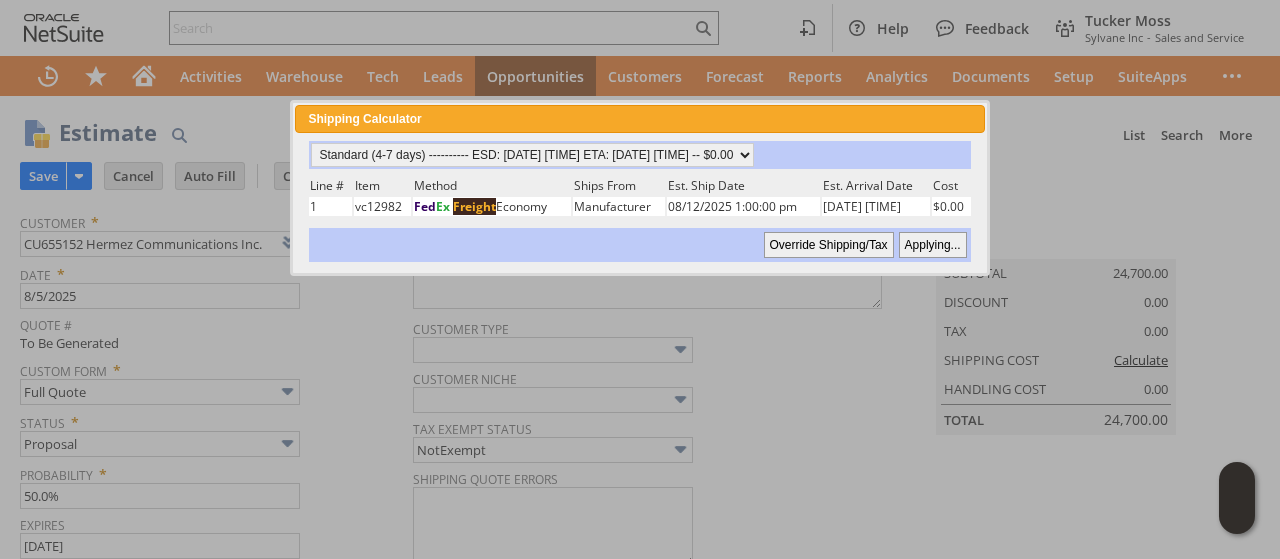 type 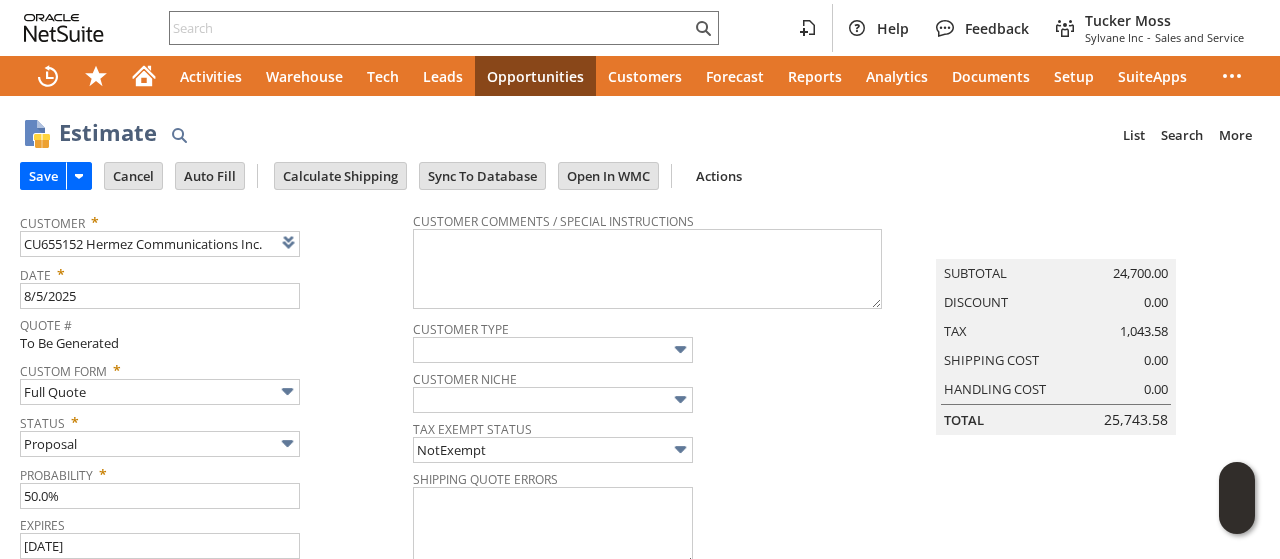 scroll, scrollTop: 735, scrollLeft: 0, axis: vertical 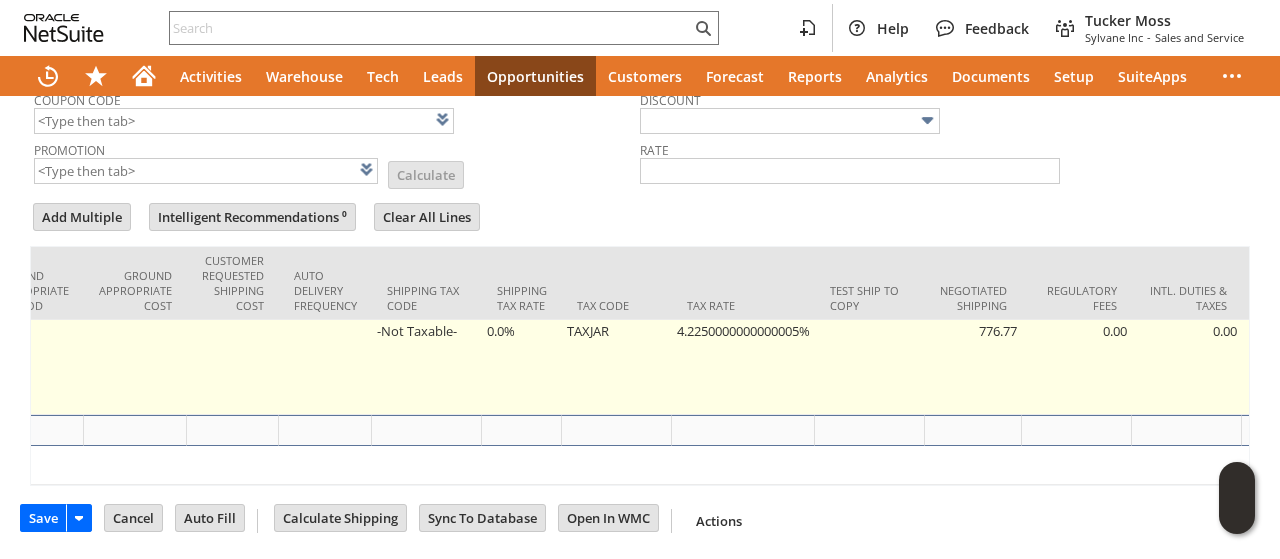 click on "4.2250000000000005%" at bounding box center (743, 367) 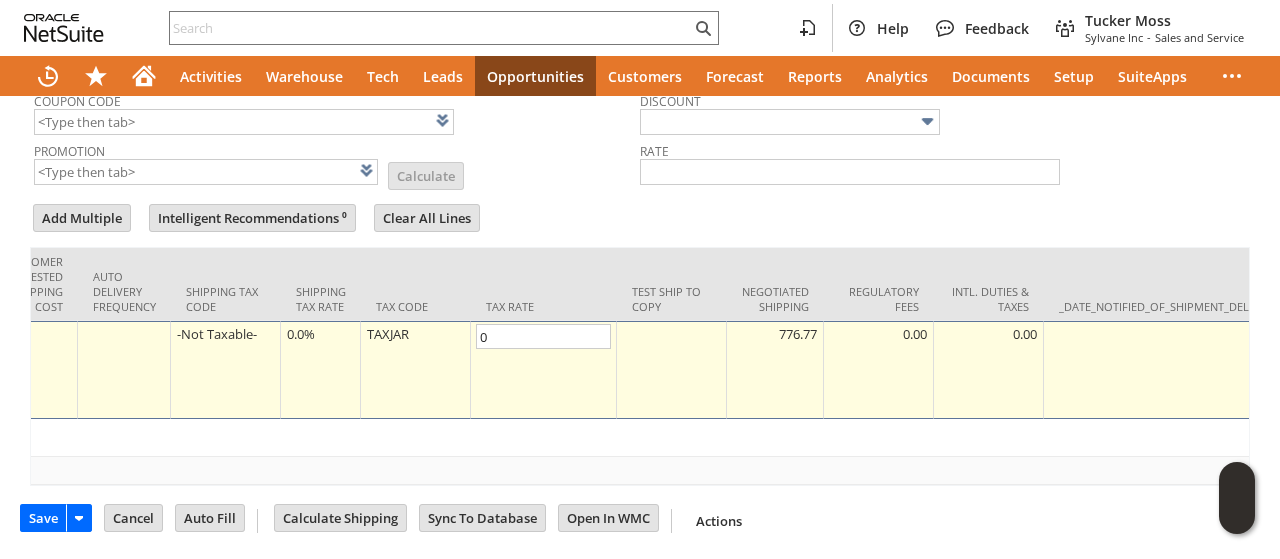 scroll, scrollTop: 0, scrollLeft: 0, axis: both 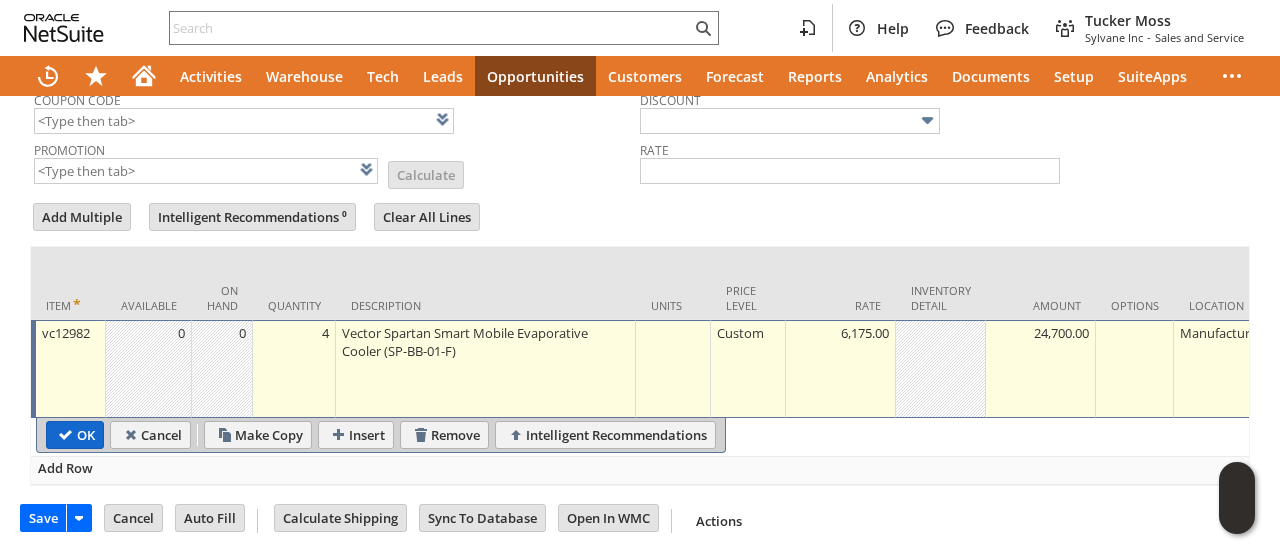 type on "0.0%" 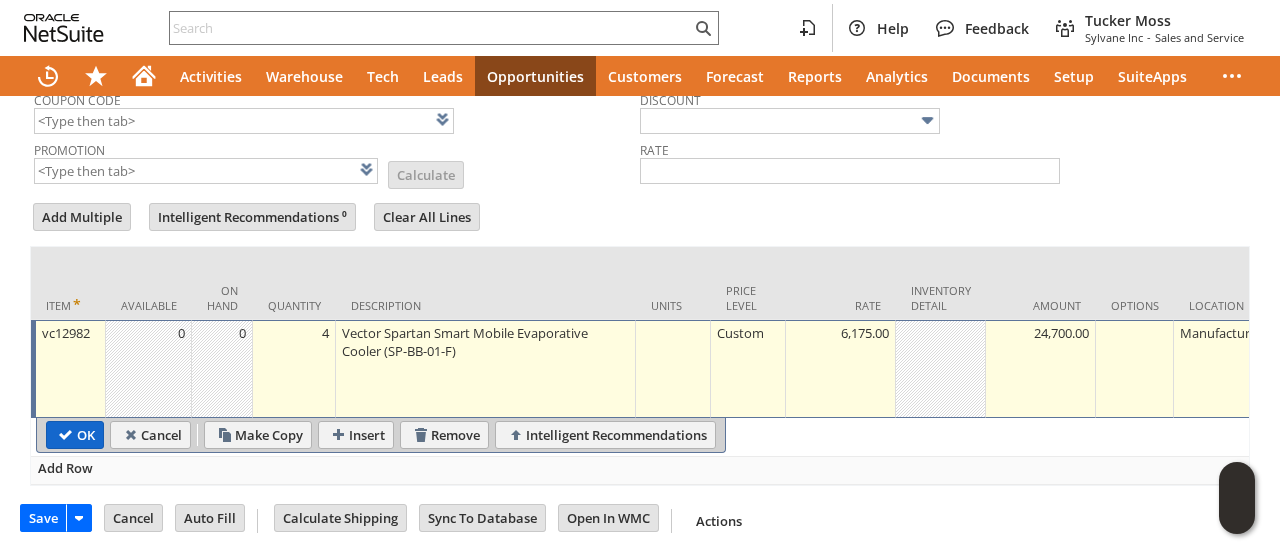 click on "OK" at bounding box center [75, 435] 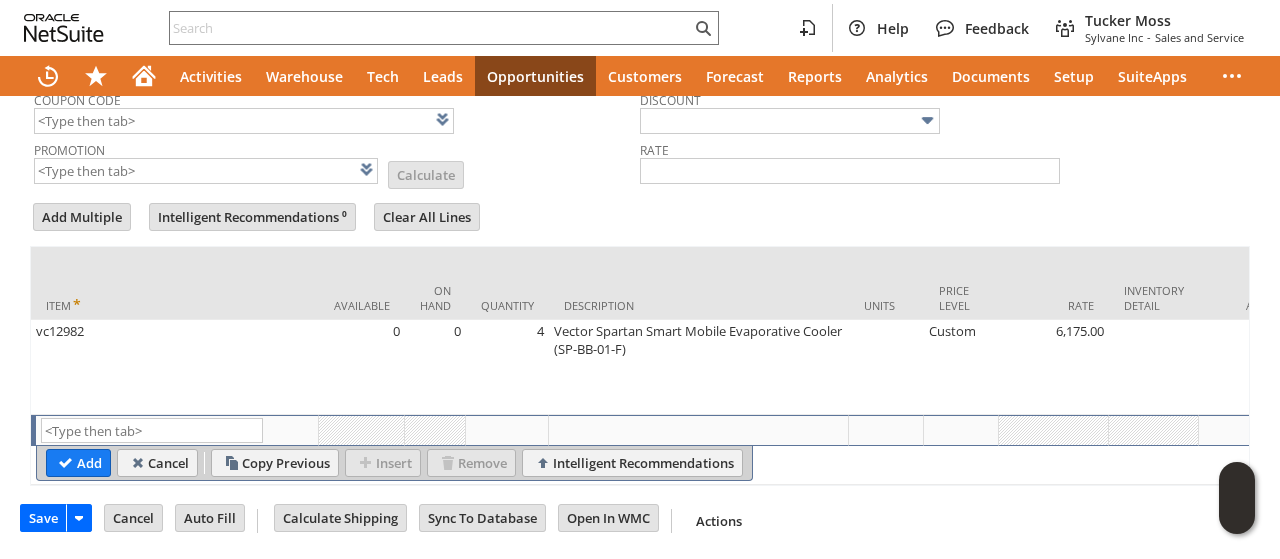 scroll, scrollTop: 0, scrollLeft: 0, axis: both 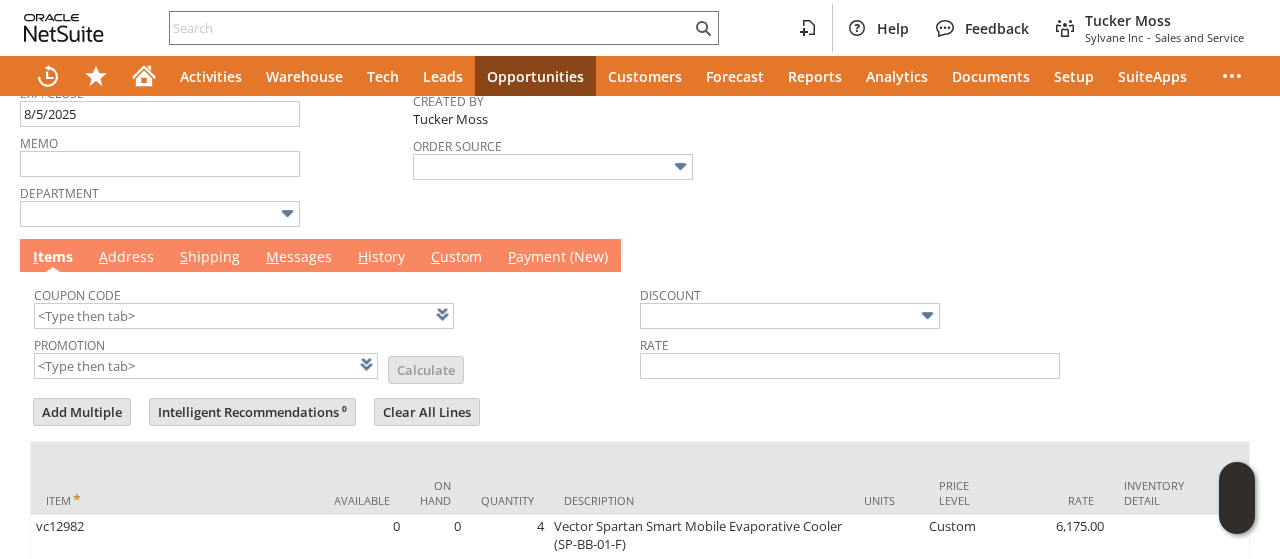 click on "M essages" at bounding box center (299, 258) 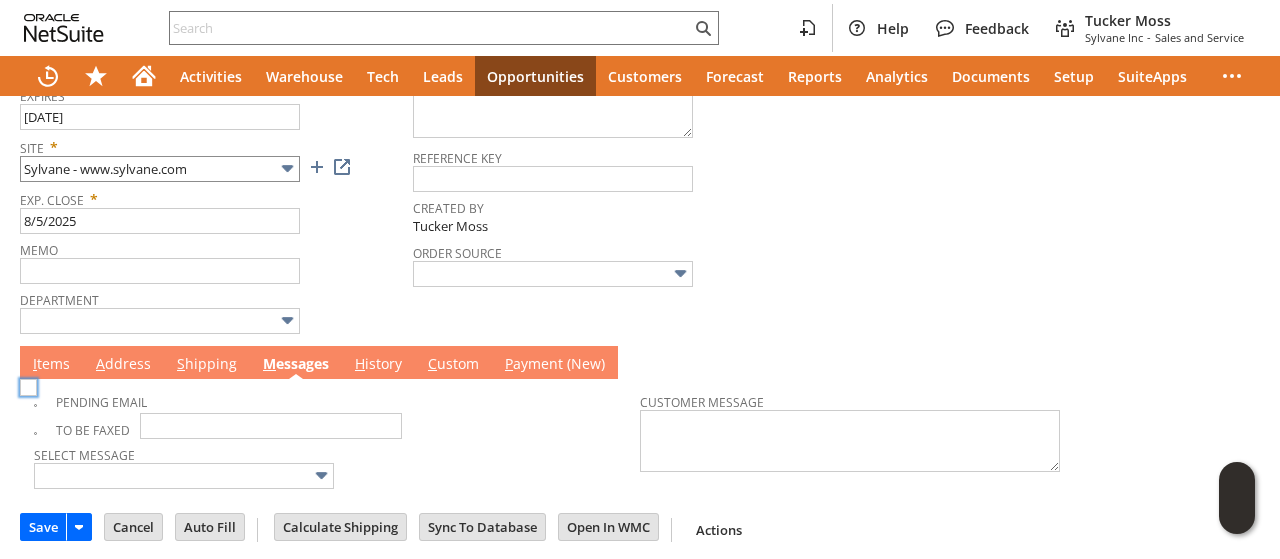 scroll, scrollTop: 0, scrollLeft: 0, axis: both 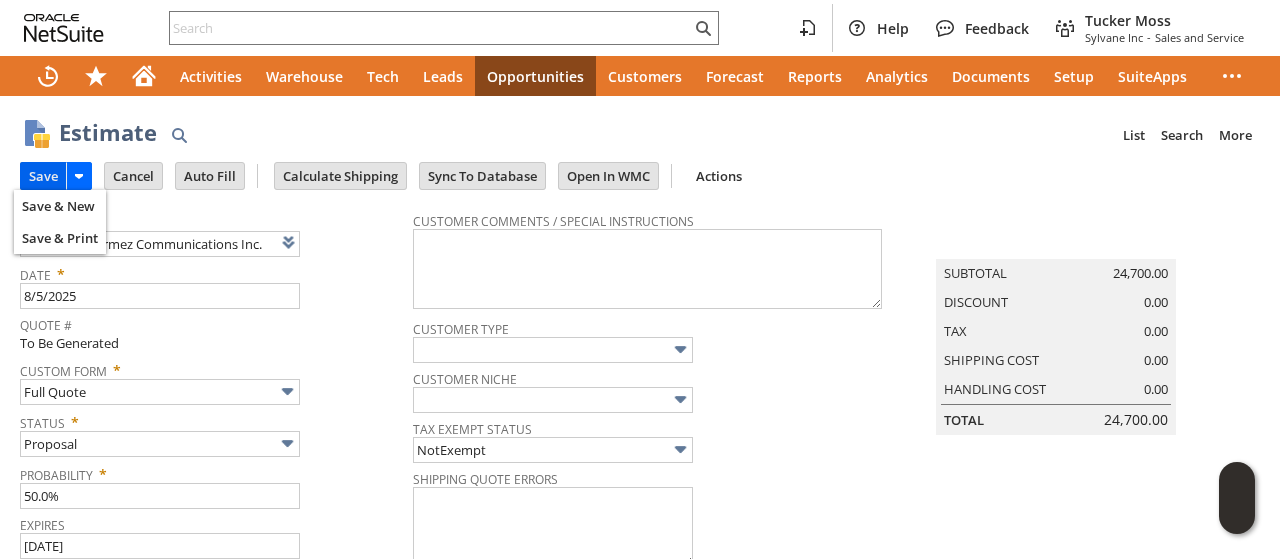 click on "Save" at bounding box center [43, 176] 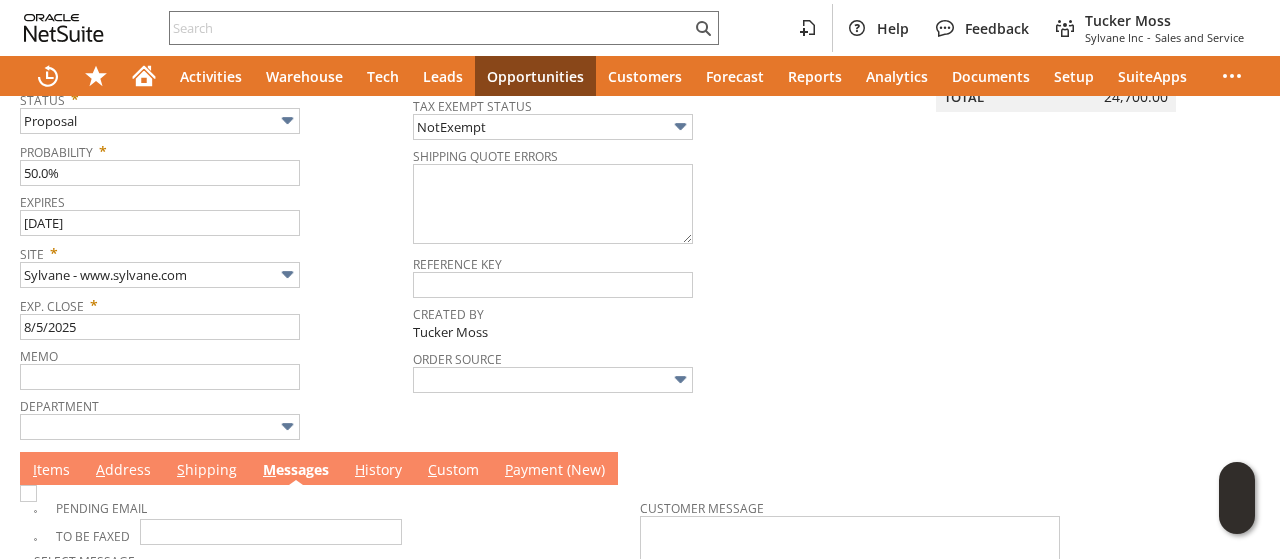 scroll, scrollTop: 429, scrollLeft: 0, axis: vertical 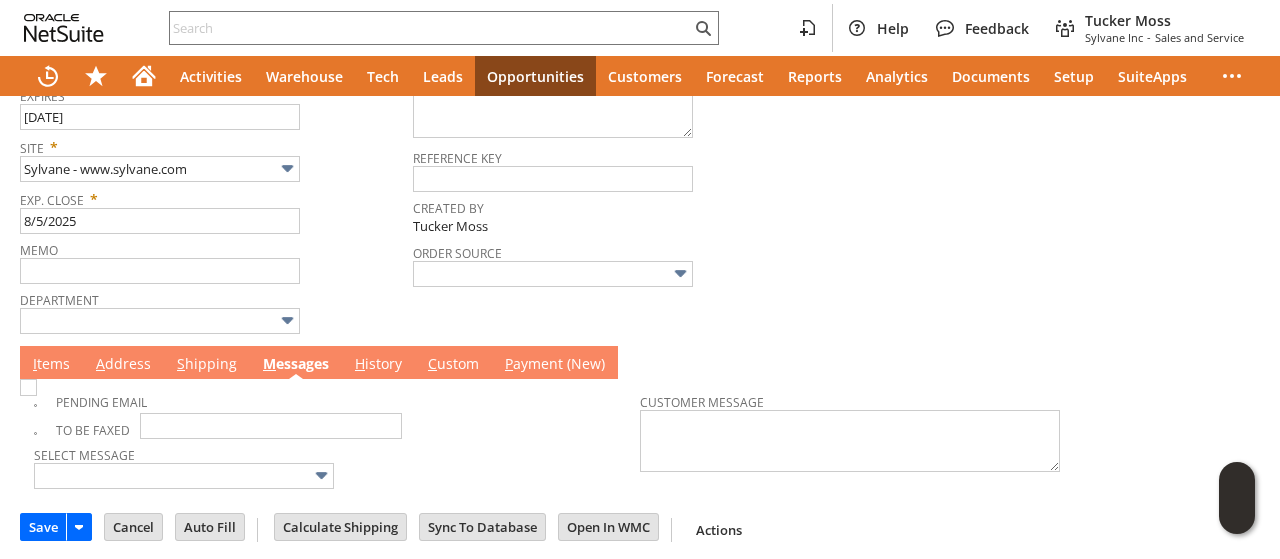 click on "A ddress" at bounding box center (123, 365) 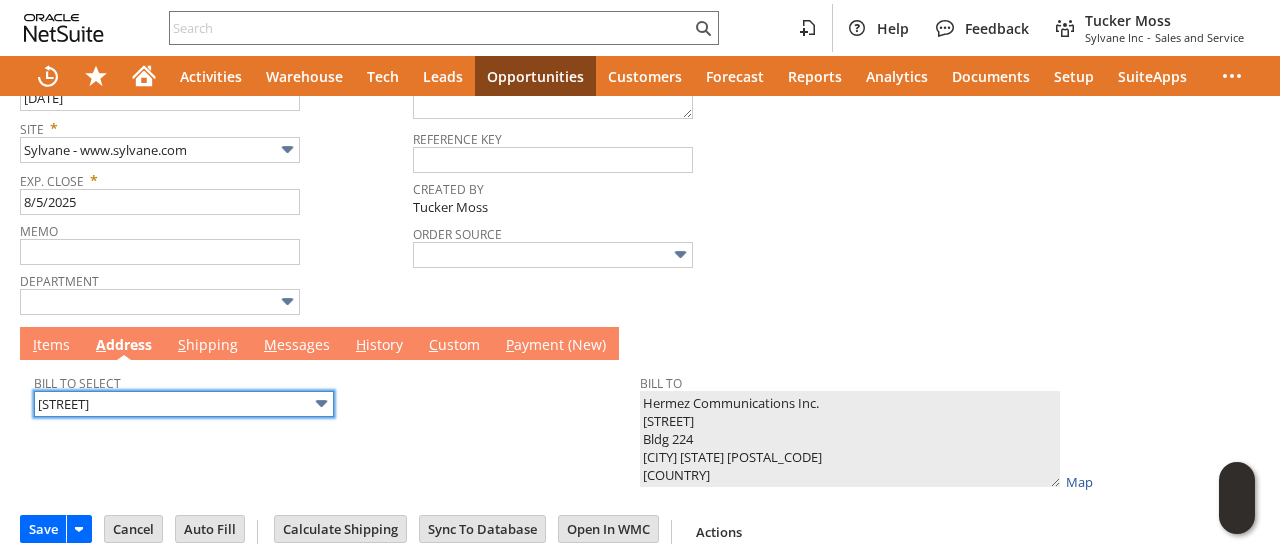 scroll, scrollTop: 452, scrollLeft: 0, axis: vertical 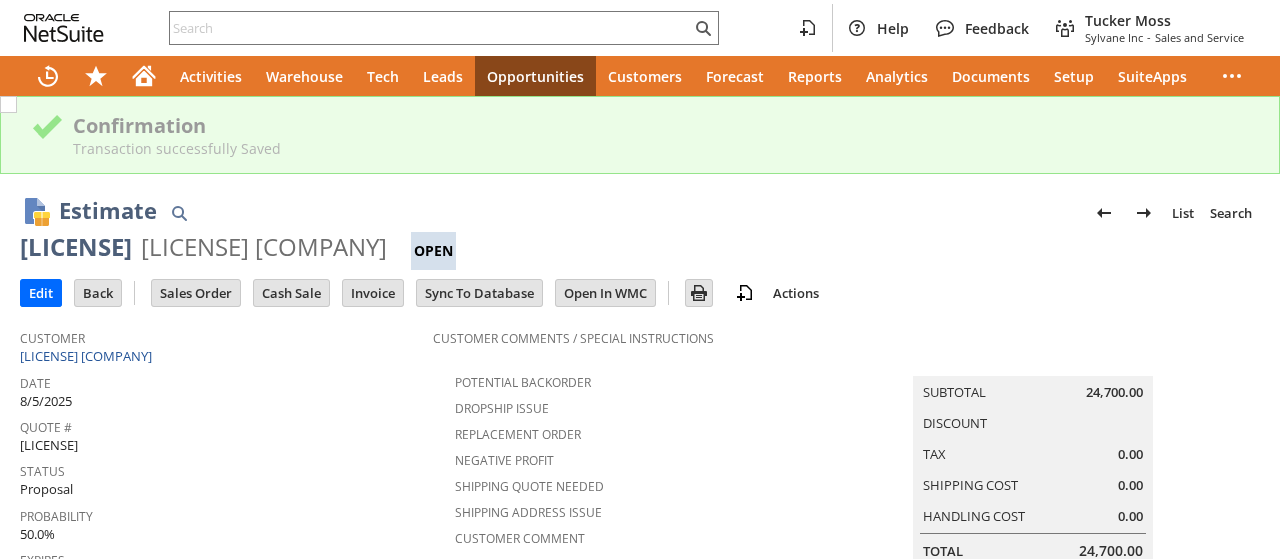 click at bounding box center (35, 211) 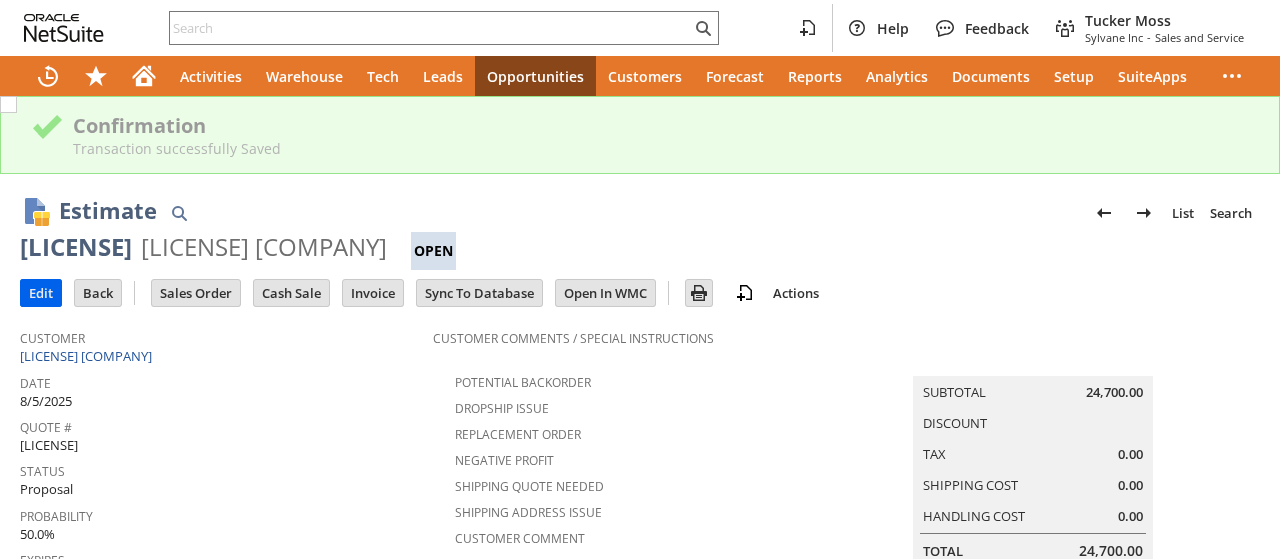 scroll, scrollTop: 0, scrollLeft: 0, axis: both 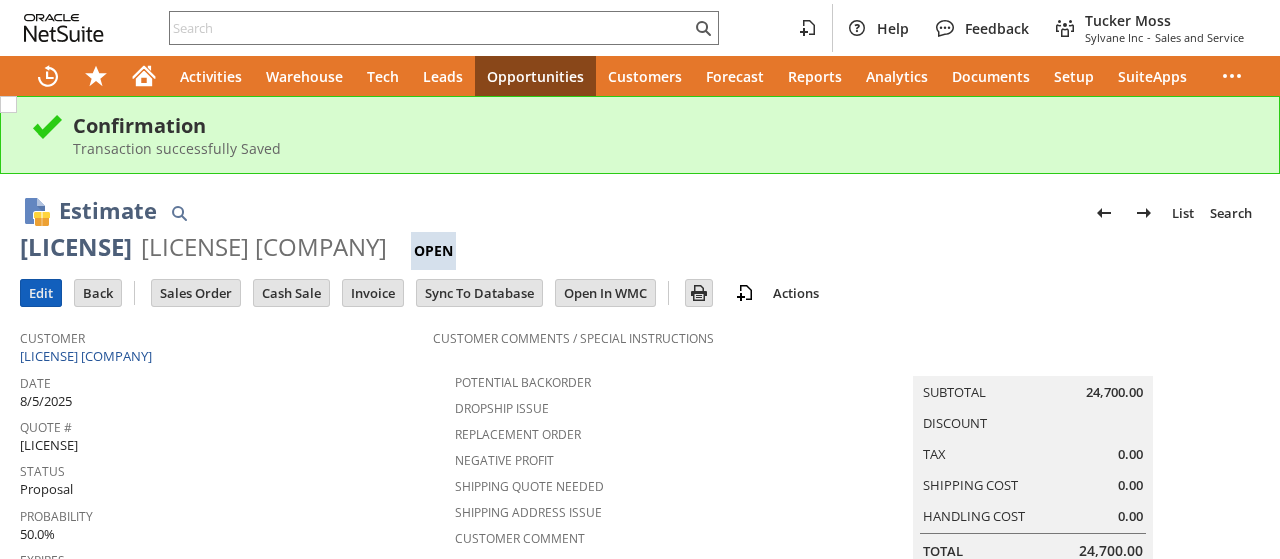 click on "Edit" at bounding box center [41, 293] 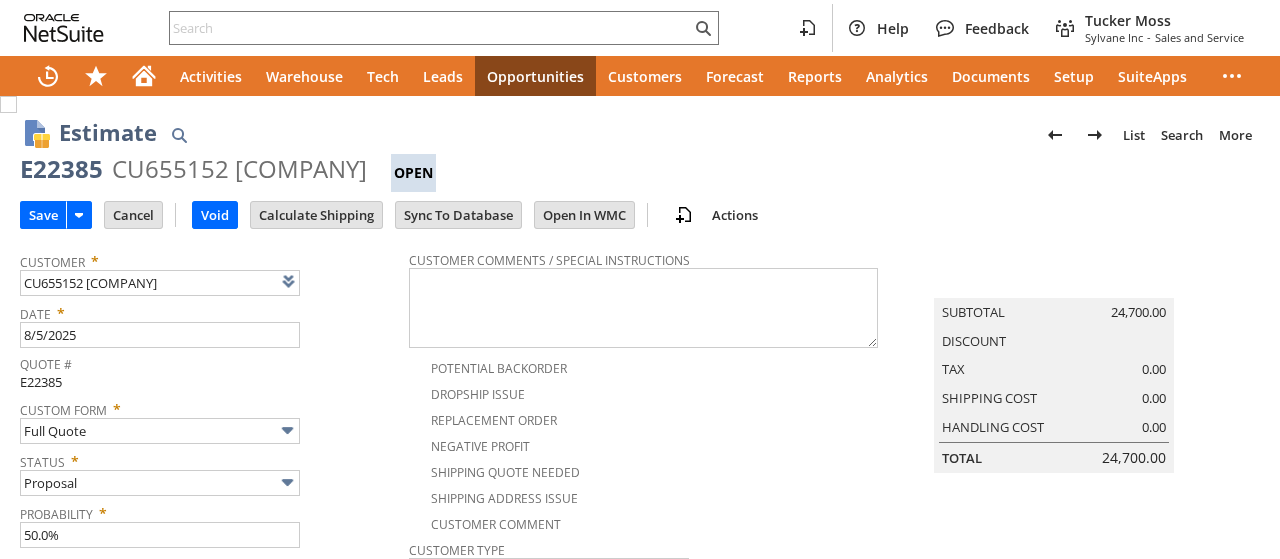 scroll, scrollTop: 0, scrollLeft: 0, axis: both 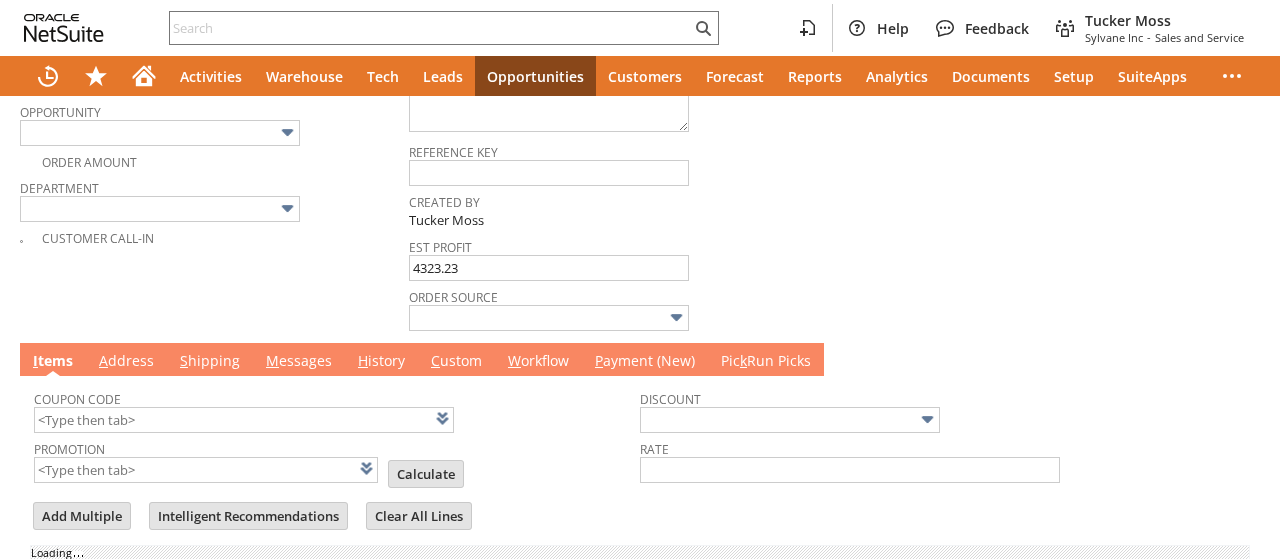 click on "A ddress" at bounding box center [126, 362] 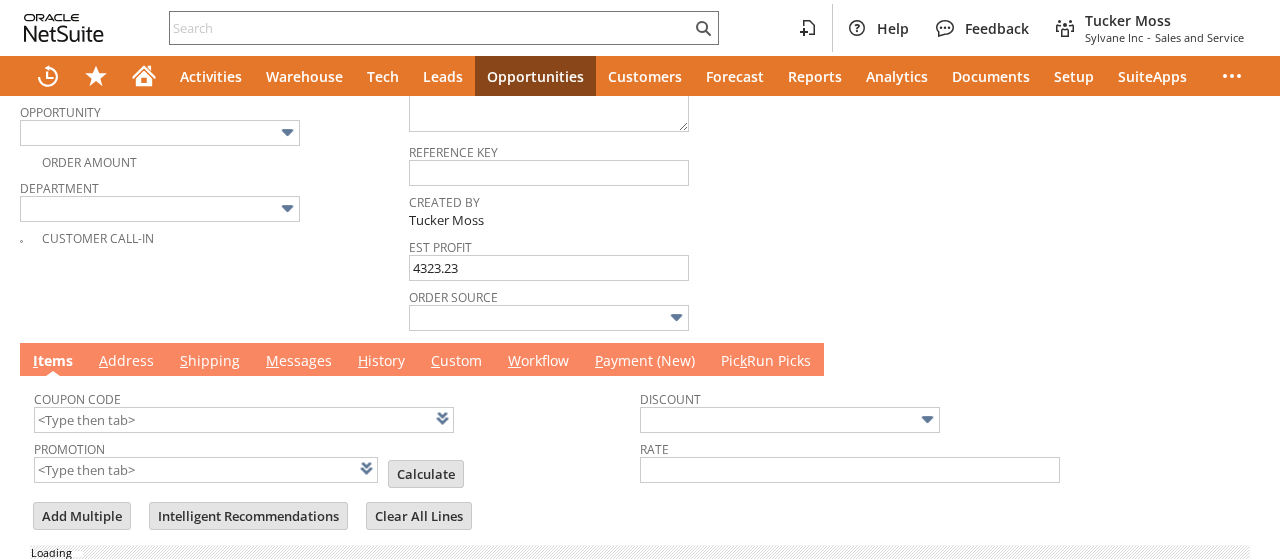 click on "A ddress" at bounding box center (126, 362) 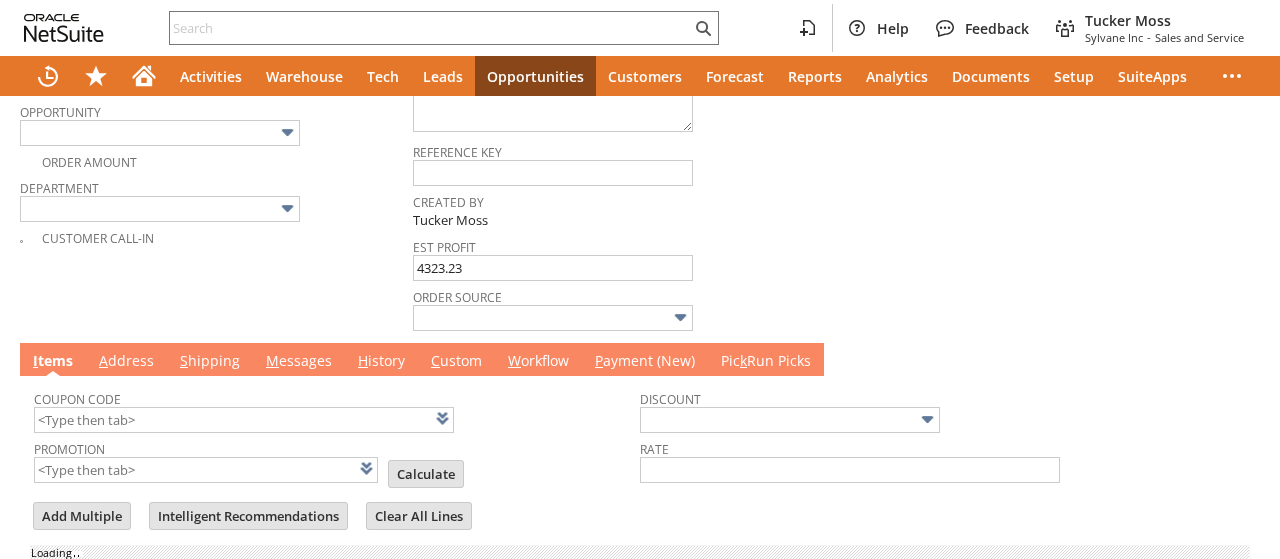 click on "A ddress" at bounding box center [126, 362] 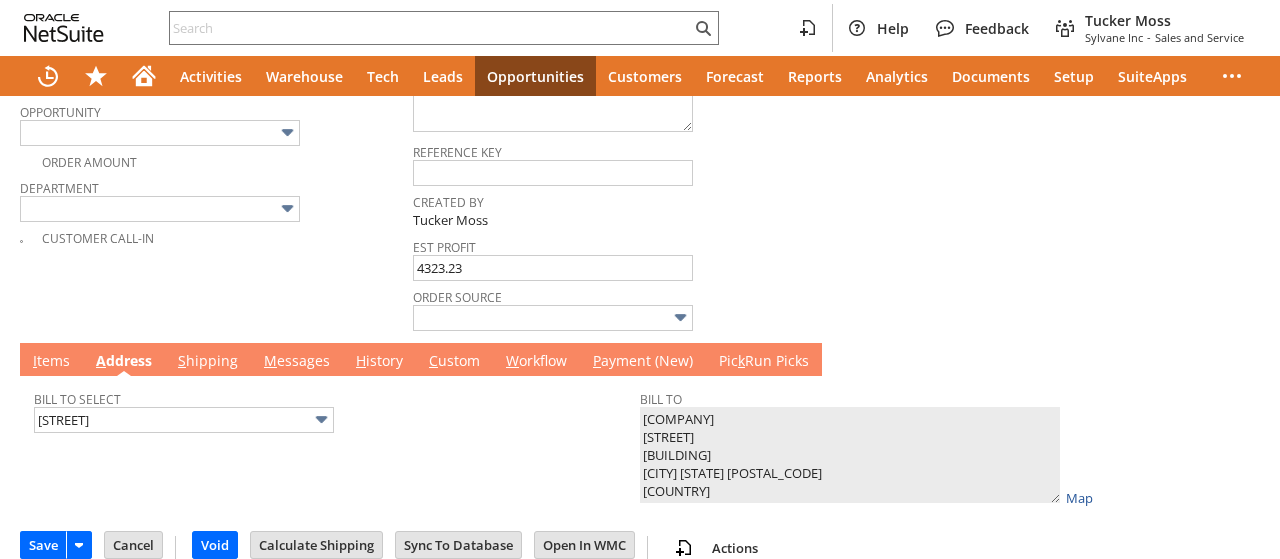 click on "A ddress" at bounding box center (124, 362) 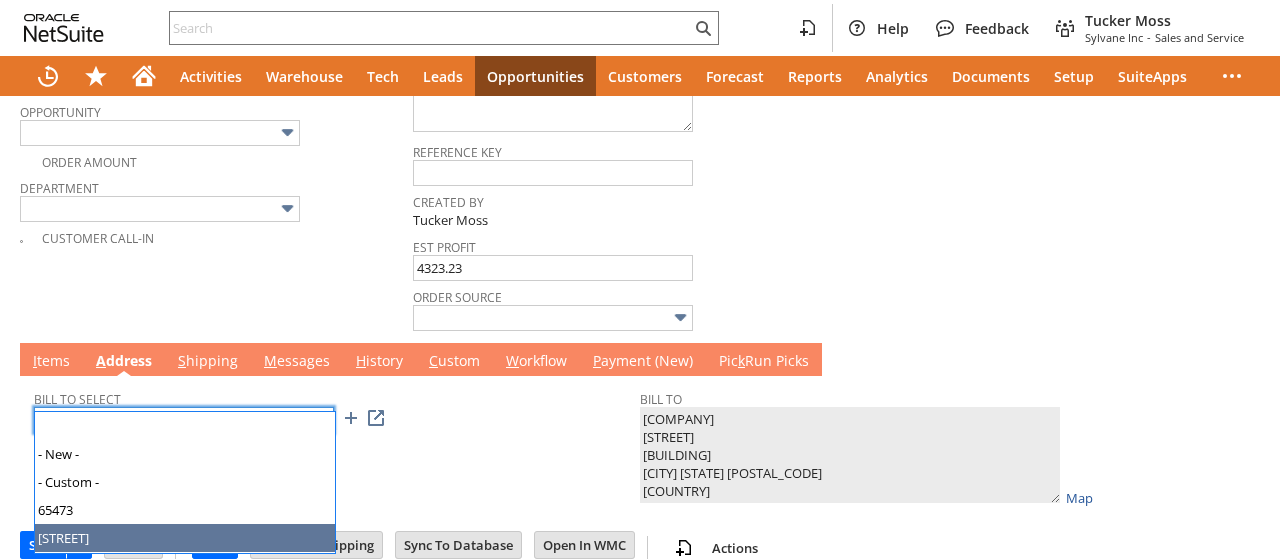click on "[STREET]" at bounding box center (184, 420) 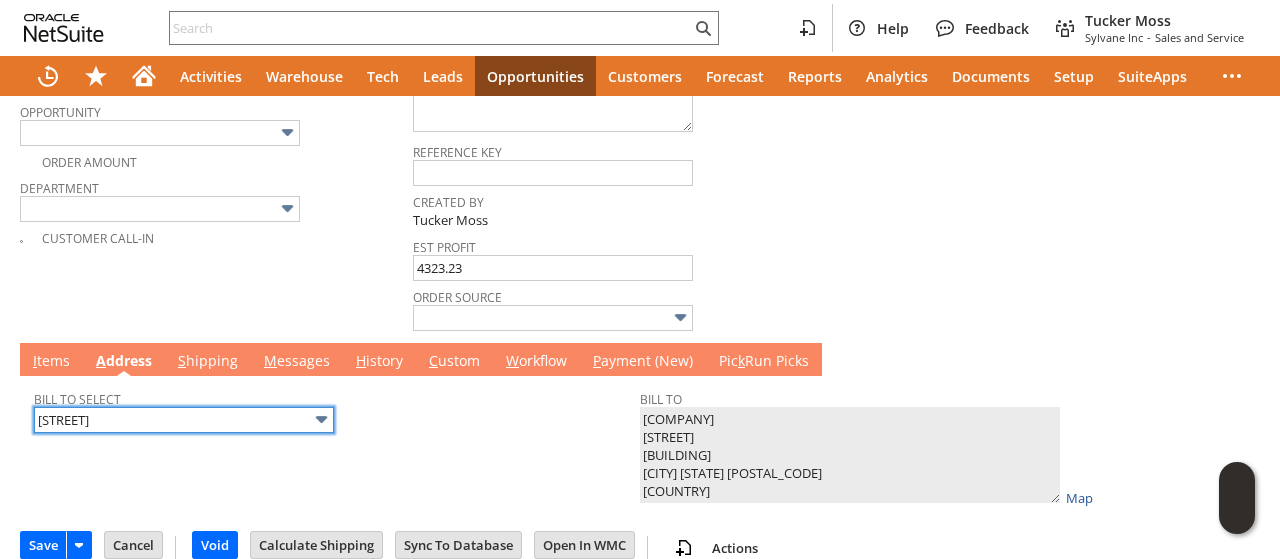 type on "65473" 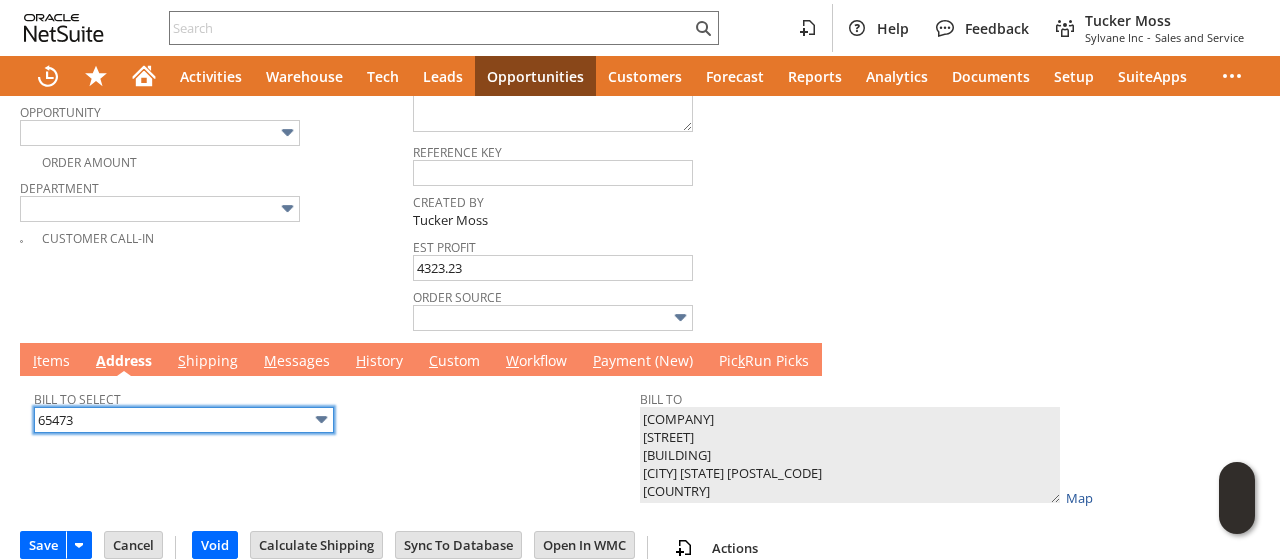 type on "Hermez Communications Inc.
Fort Leonard Wood MO 65473
United States" 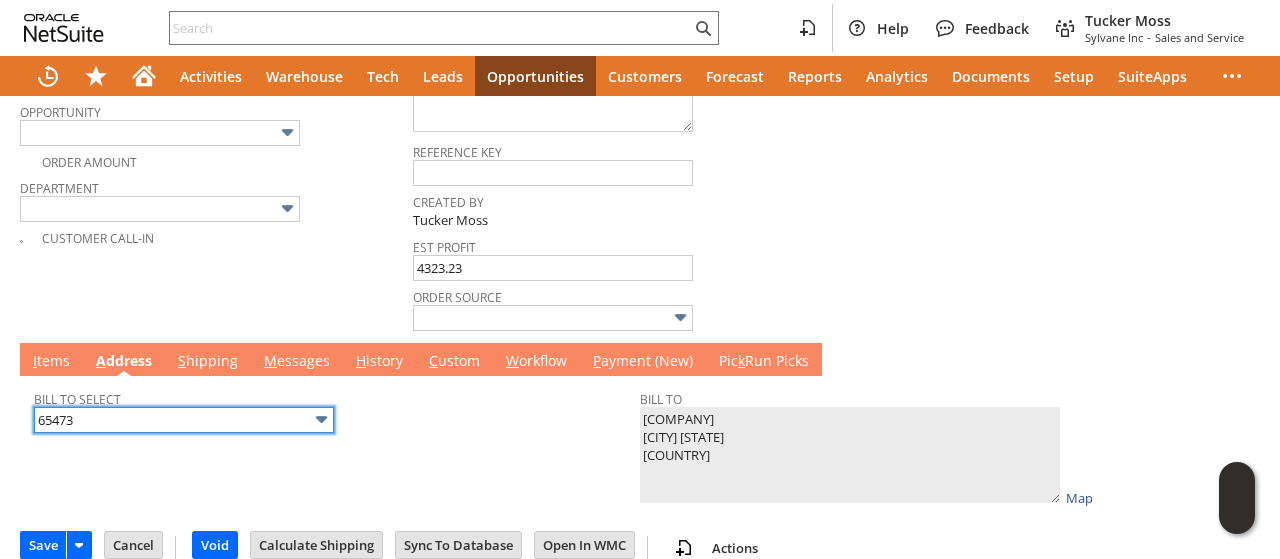 scroll, scrollTop: 0, scrollLeft: 0, axis: both 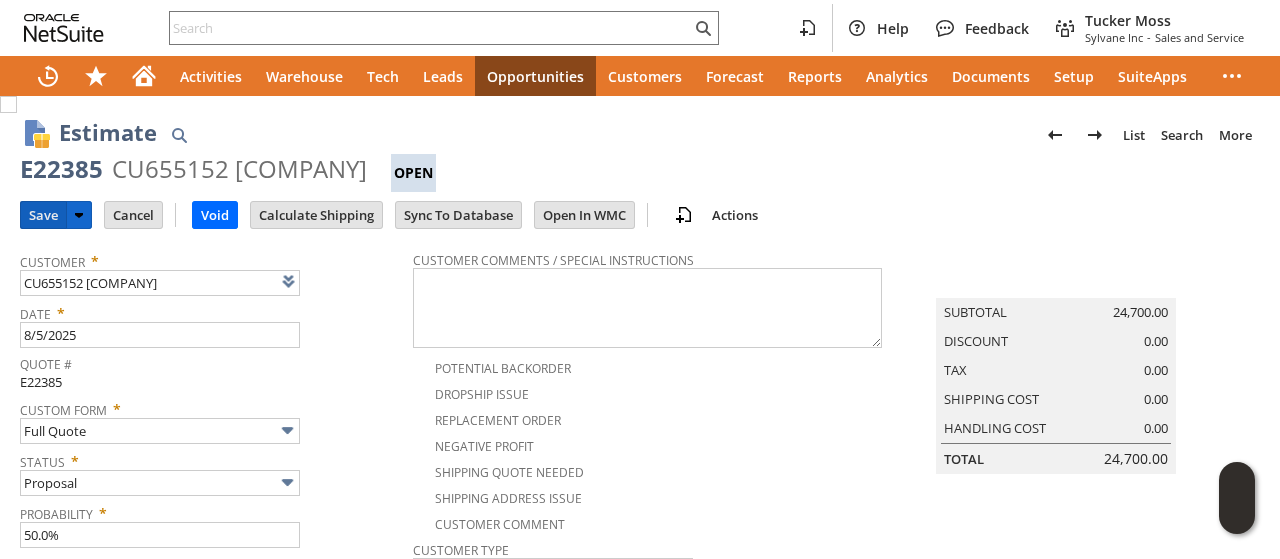 click on "Save" at bounding box center [43, 215] 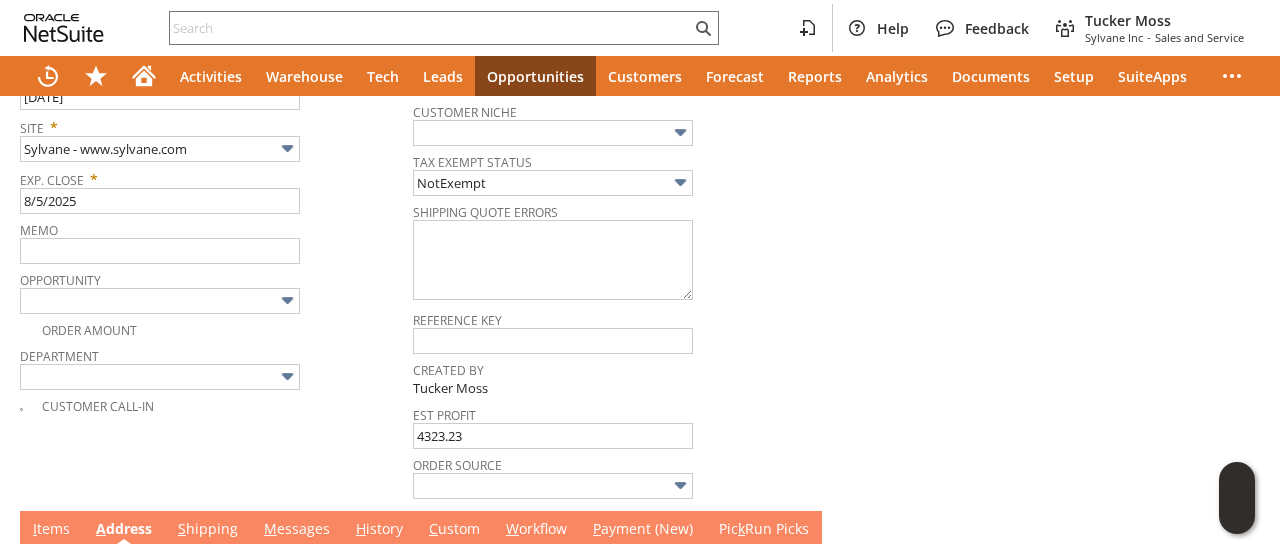 scroll, scrollTop: 663, scrollLeft: 0, axis: vertical 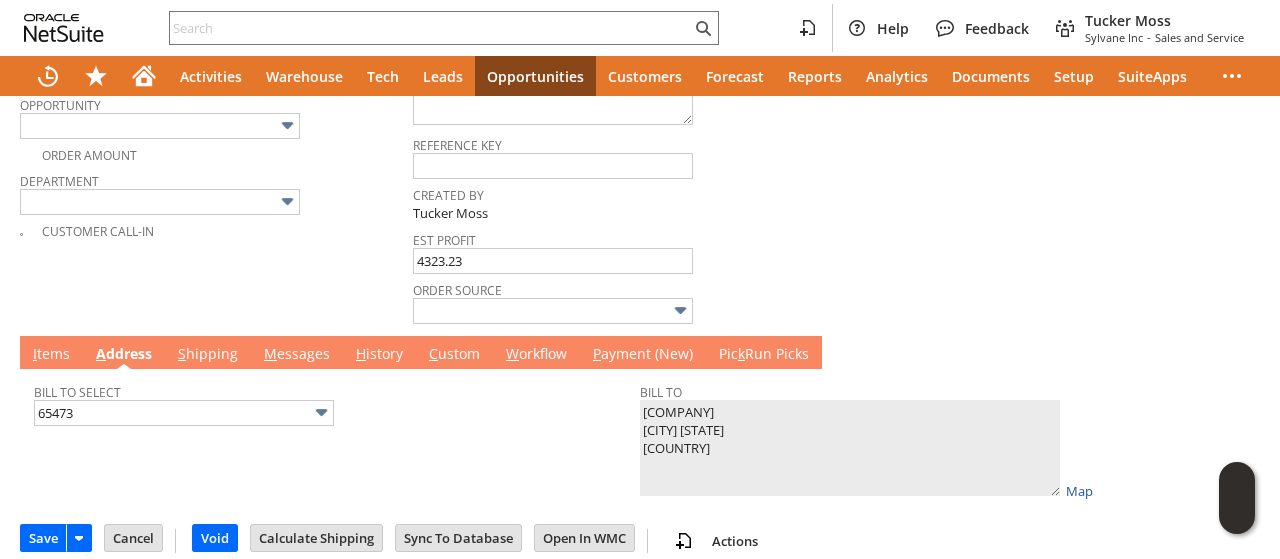 click on "M essages" at bounding box center [297, 355] 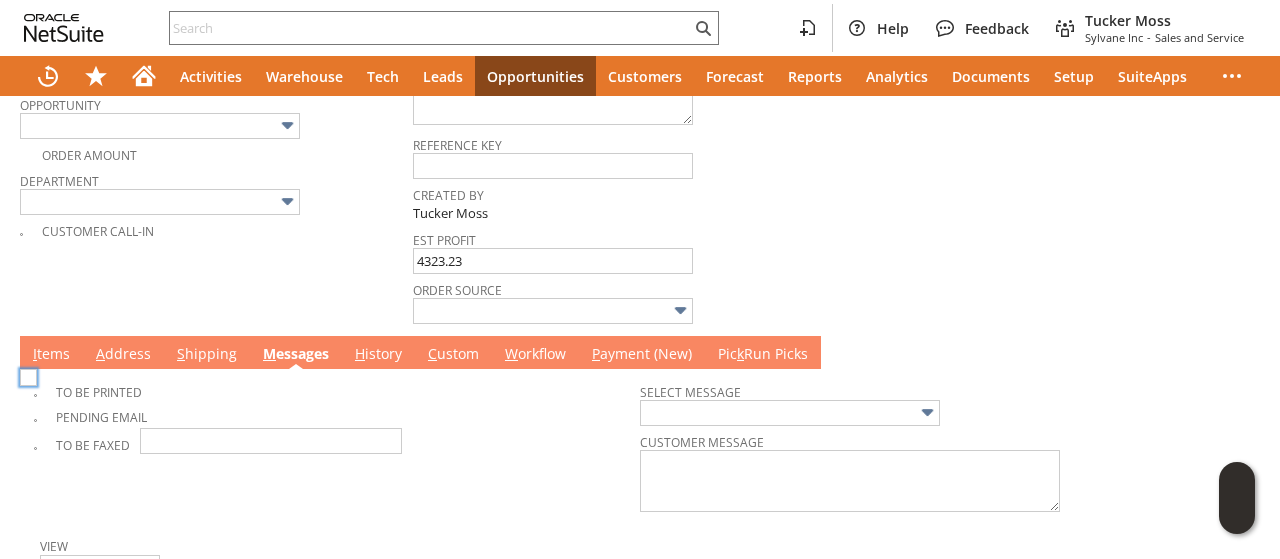 scroll, scrollTop: 0, scrollLeft: 0, axis: both 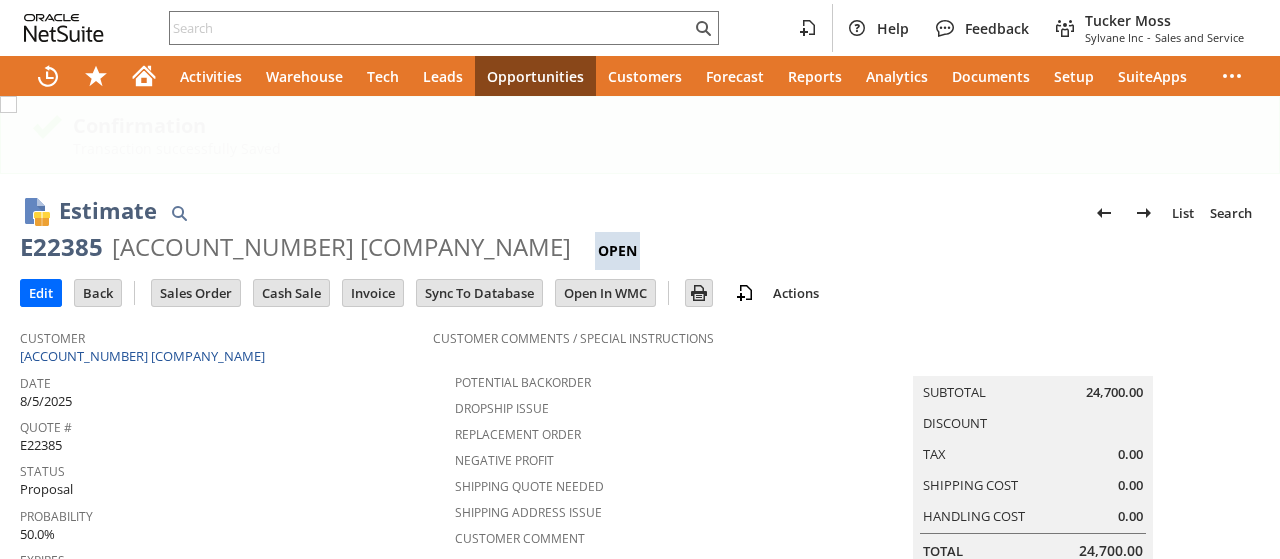 click on "M essages" at bounding box center [299, 933] 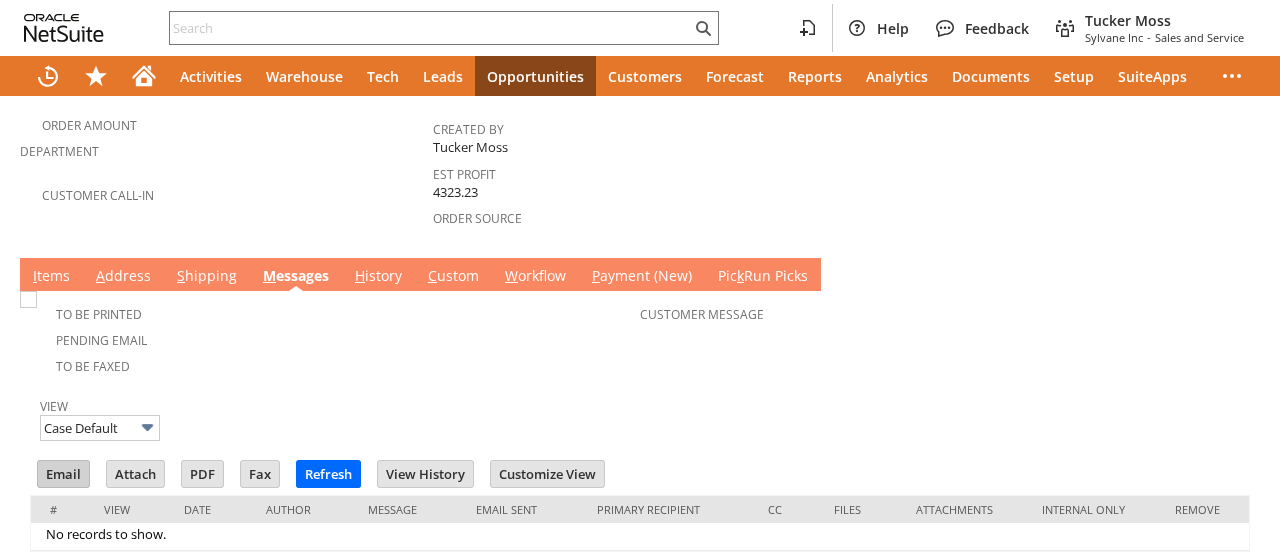 scroll, scrollTop: 684, scrollLeft: 0, axis: vertical 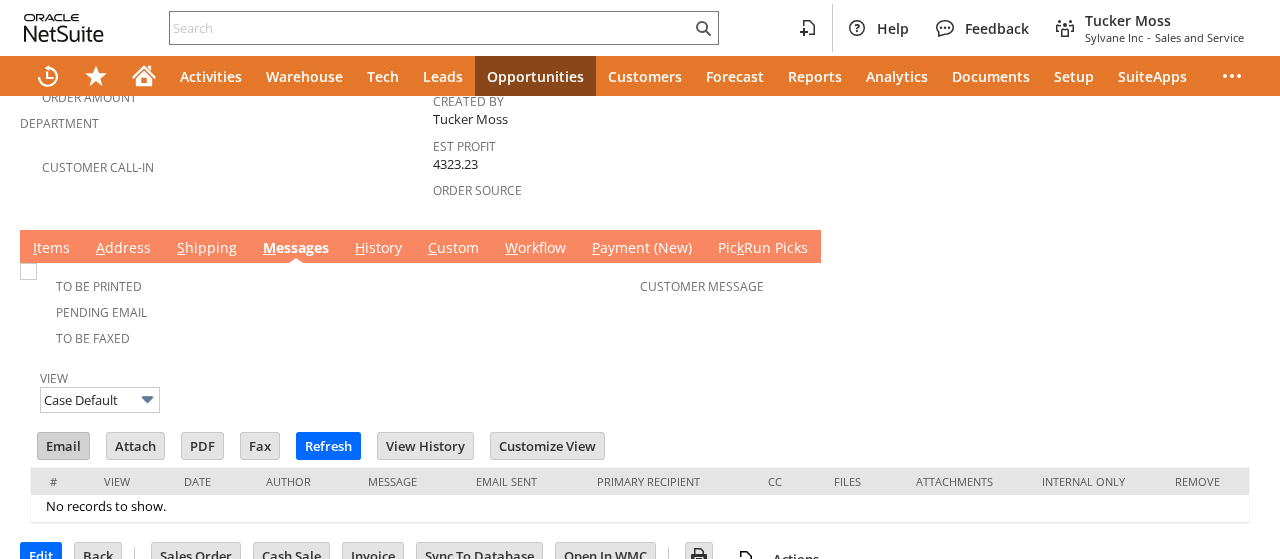 click on "Email" at bounding box center (63, 446) 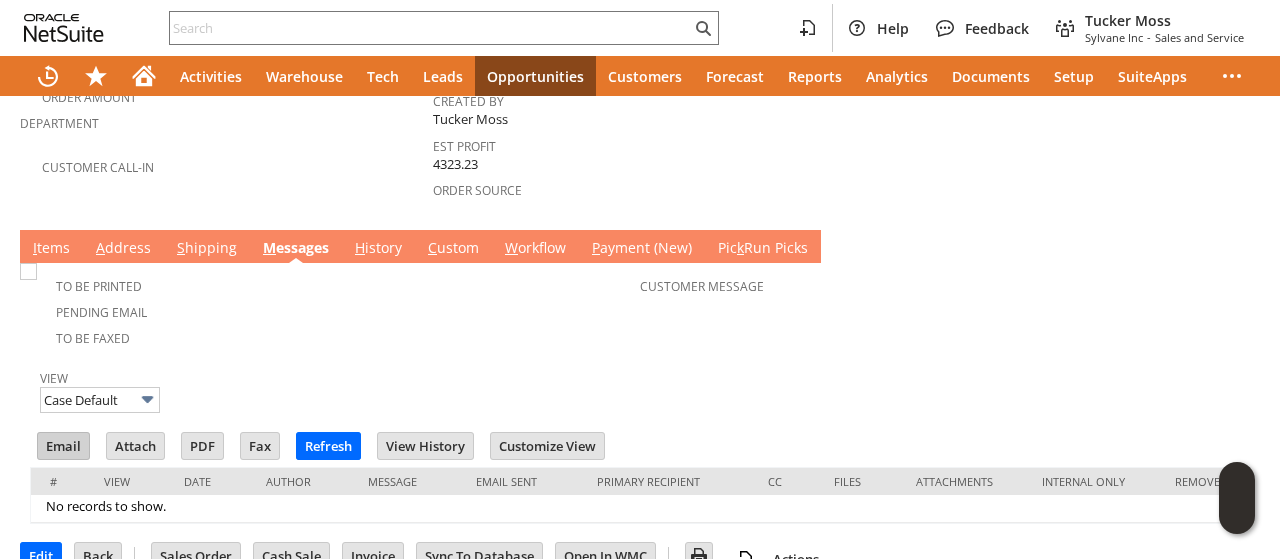 scroll, scrollTop: 0, scrollLeft: 0, axis: both 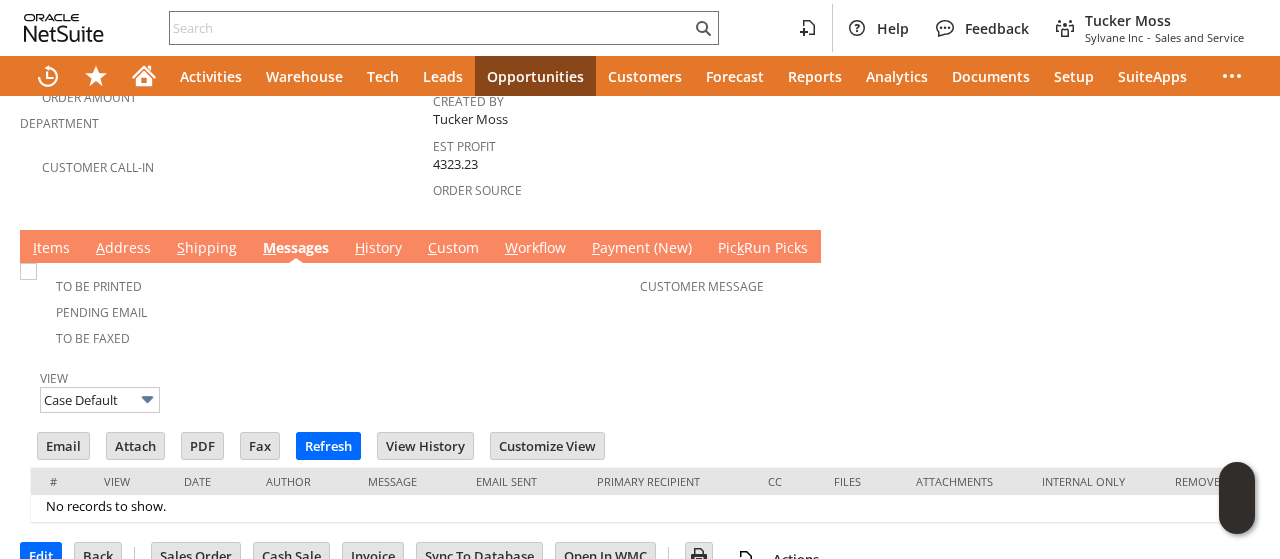 click on "Customer Message" at bounding box center (943, 308) 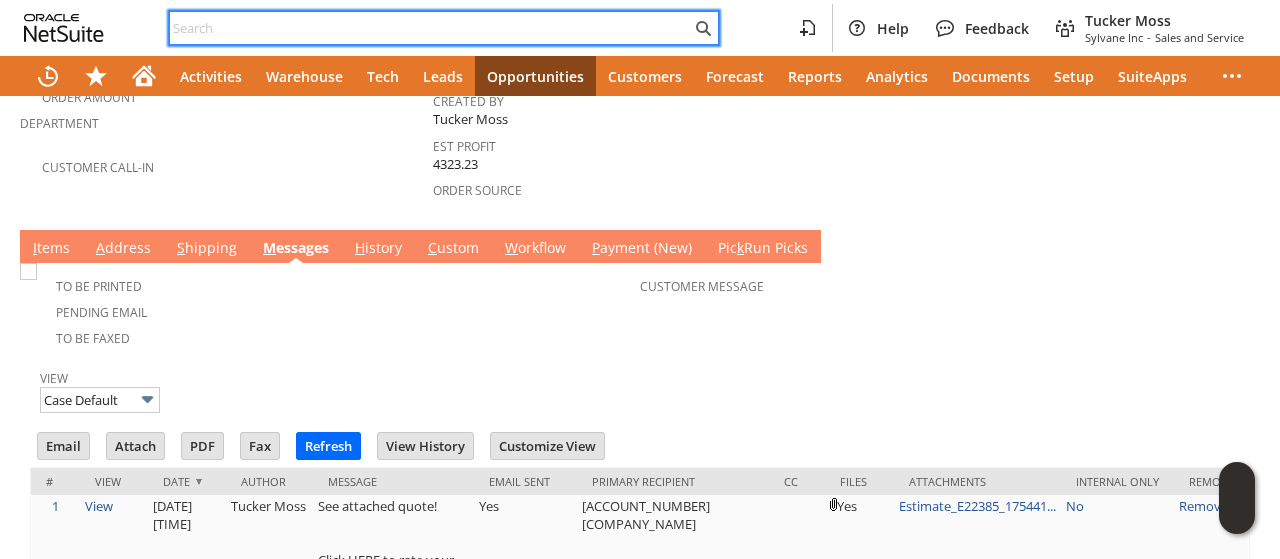 paste on "S1340522" 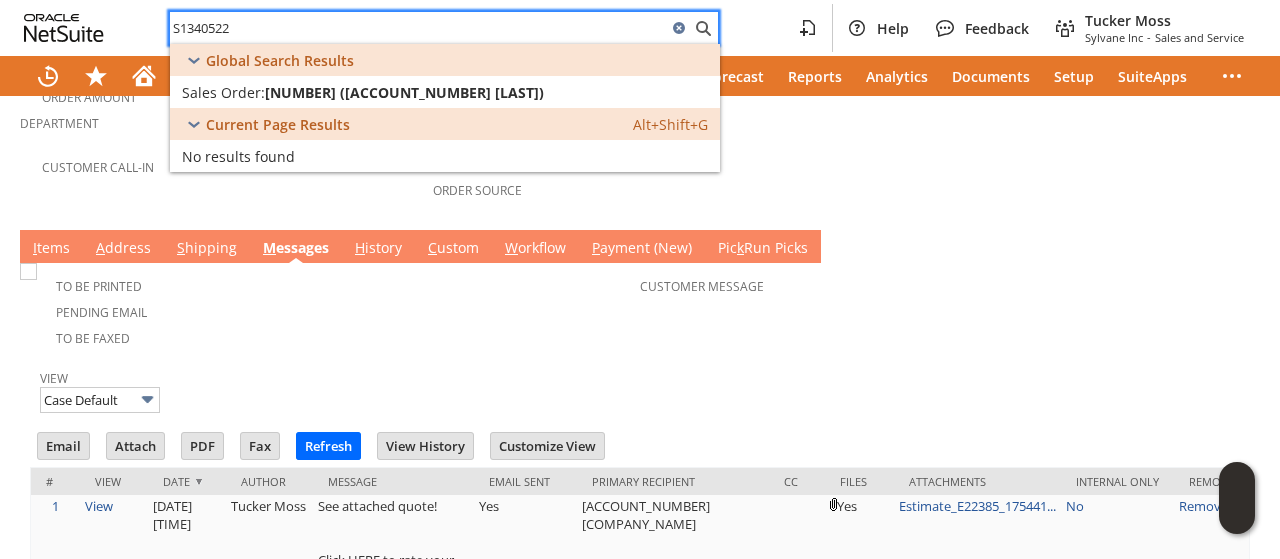 scroll, scrollTop: 0, scrollLeft: 0, axis: both 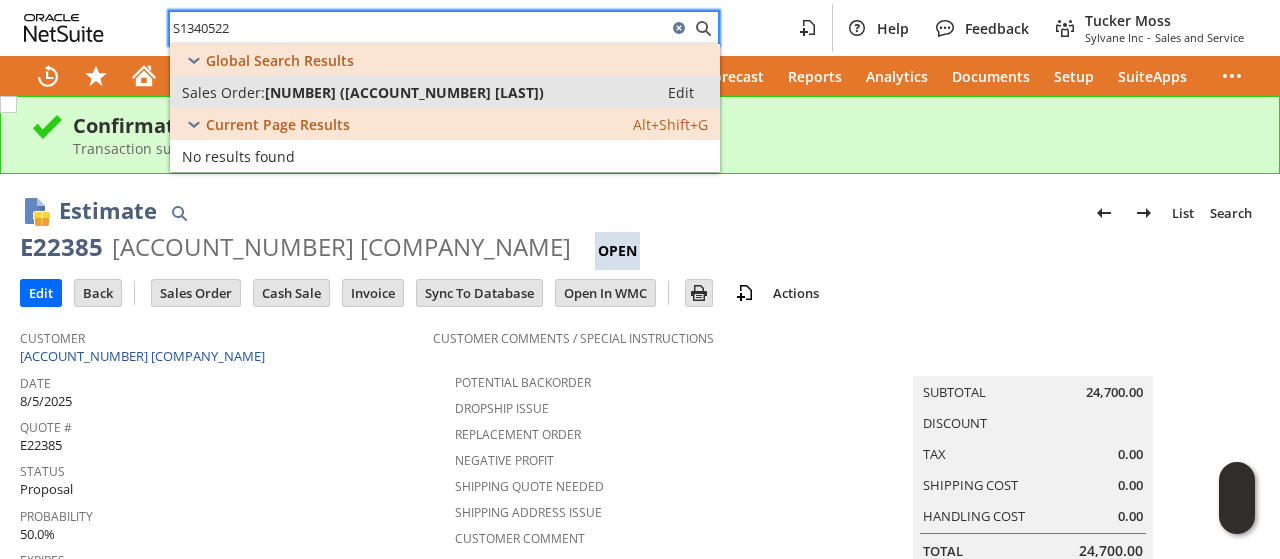 type on "S1340522" 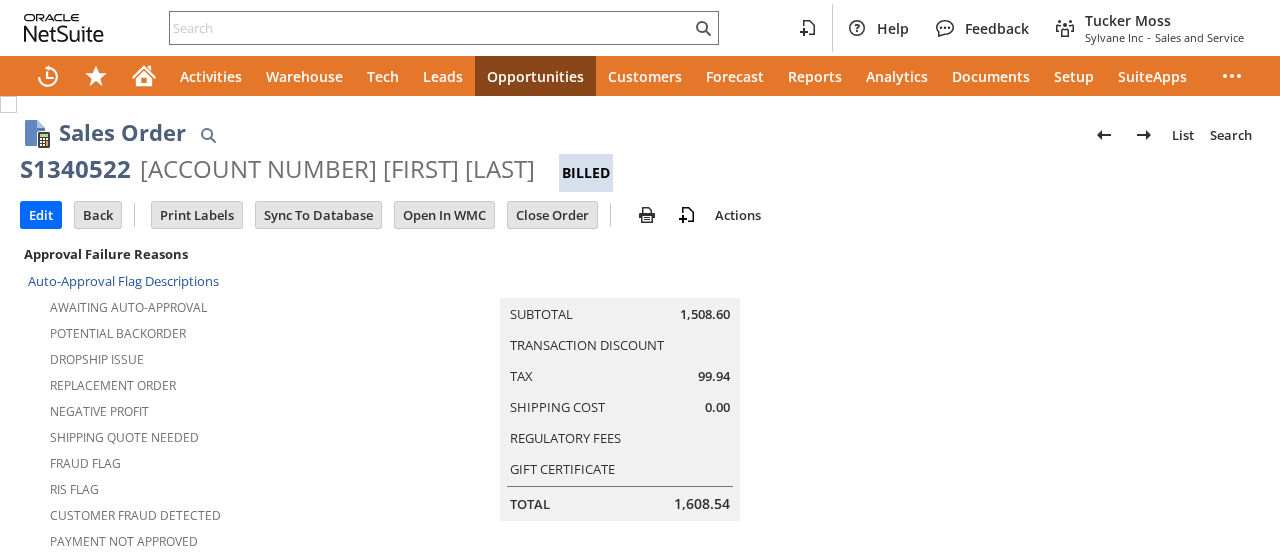 scroll, scrollTop: 0, scrollLeft: 0, axis: both 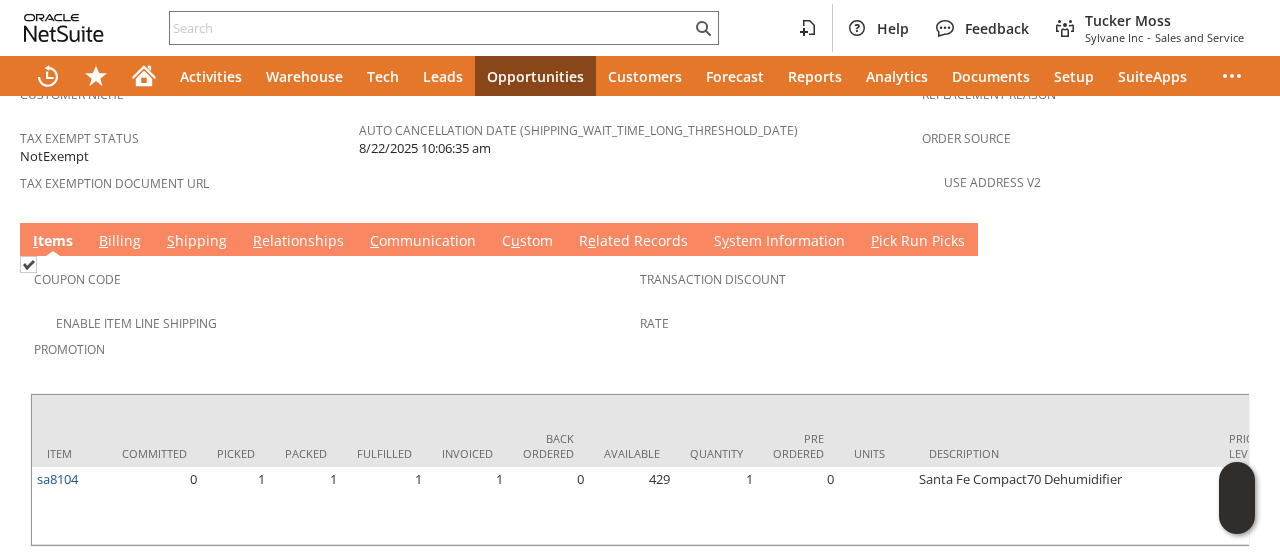 click on "Transaction Discount
Rate" at bounding box center (943, 319) 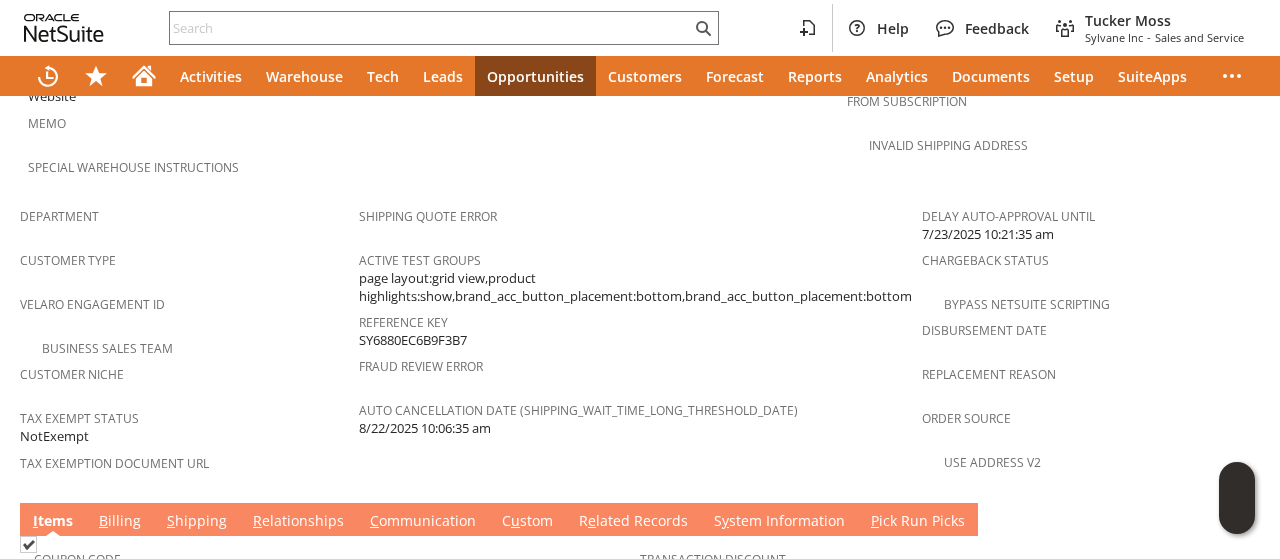 scroll, scrollTop: 1448, scrollLeft: 0, axis: vertical 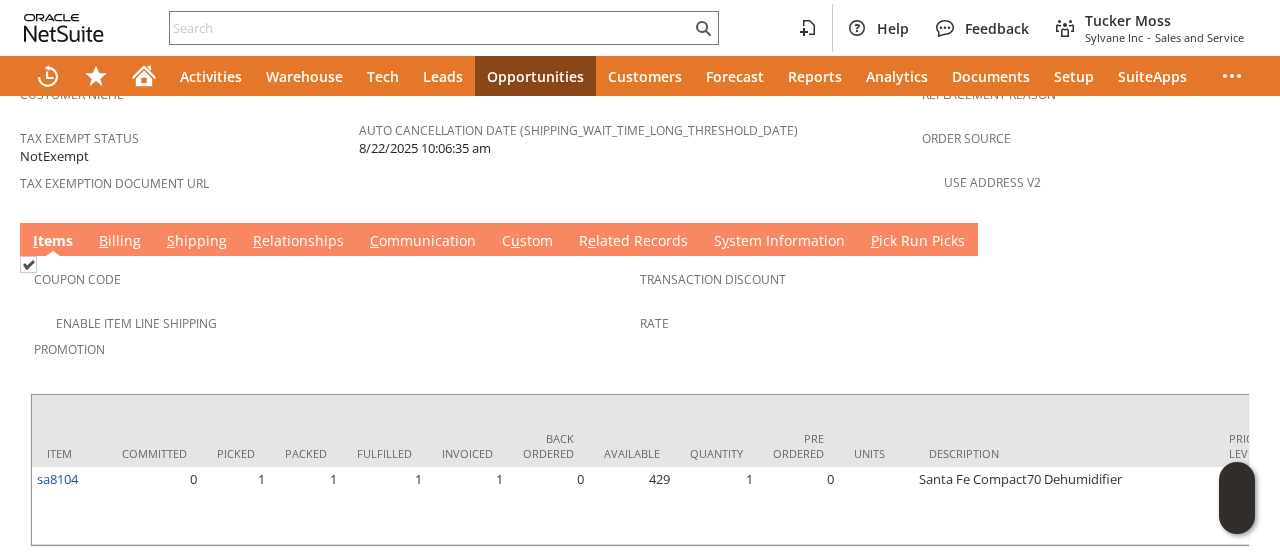 click on "S hipping" at bounding box center (197, 242) 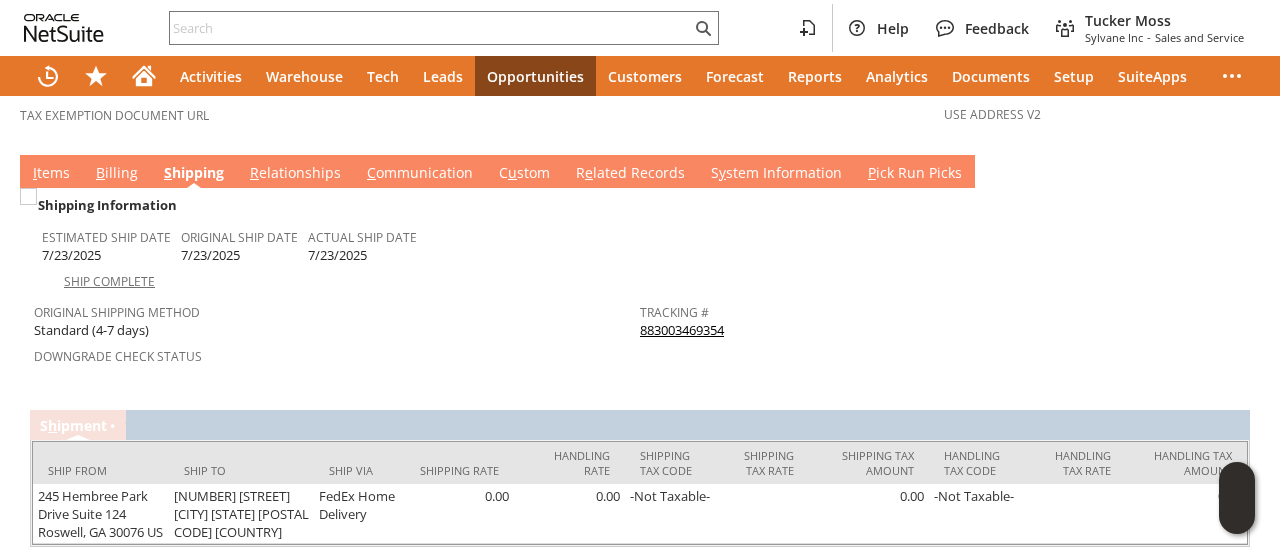 scroll, scrollTop: 1416, scrollLeft: 0, axis: vertical 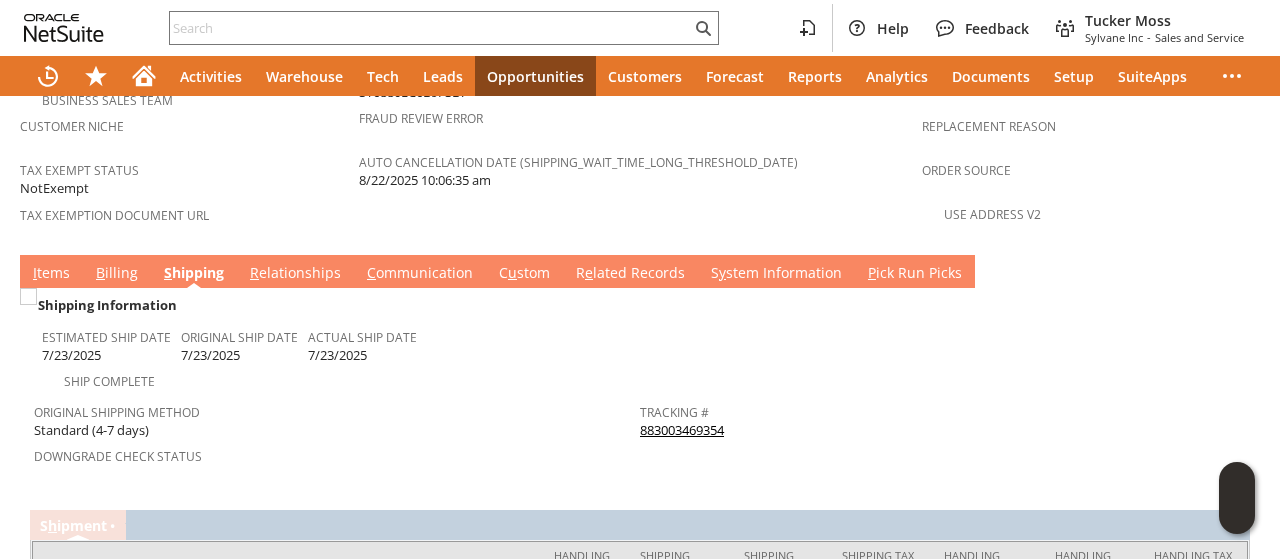 click on "I tems" at bounding box center (51, 274) 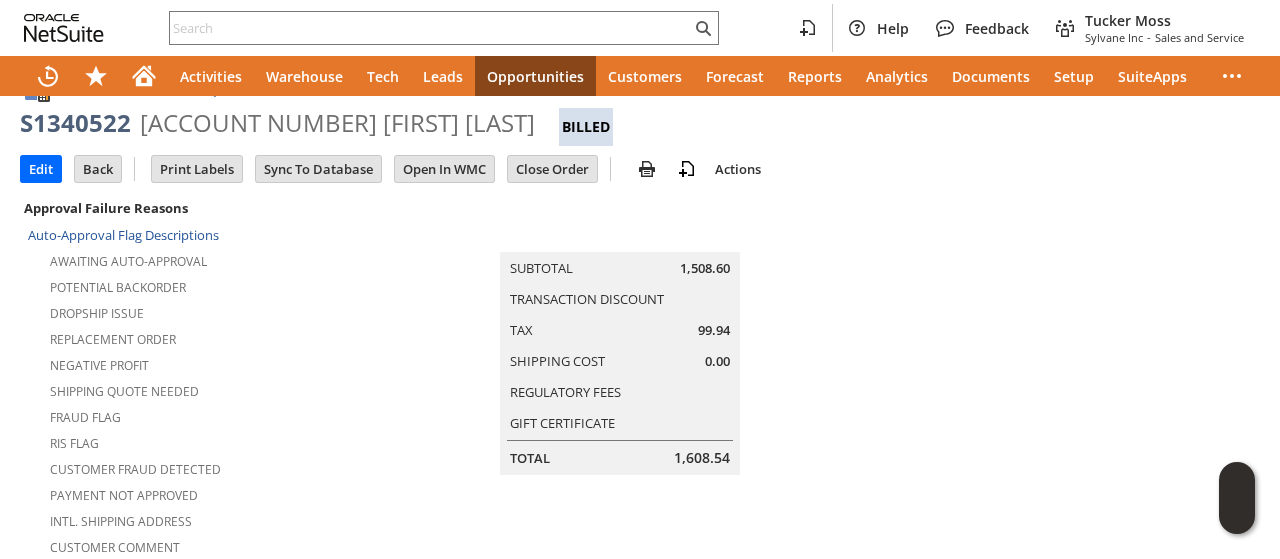 scroll, scrollTop: 0, scrollLeft: 0, axis: both 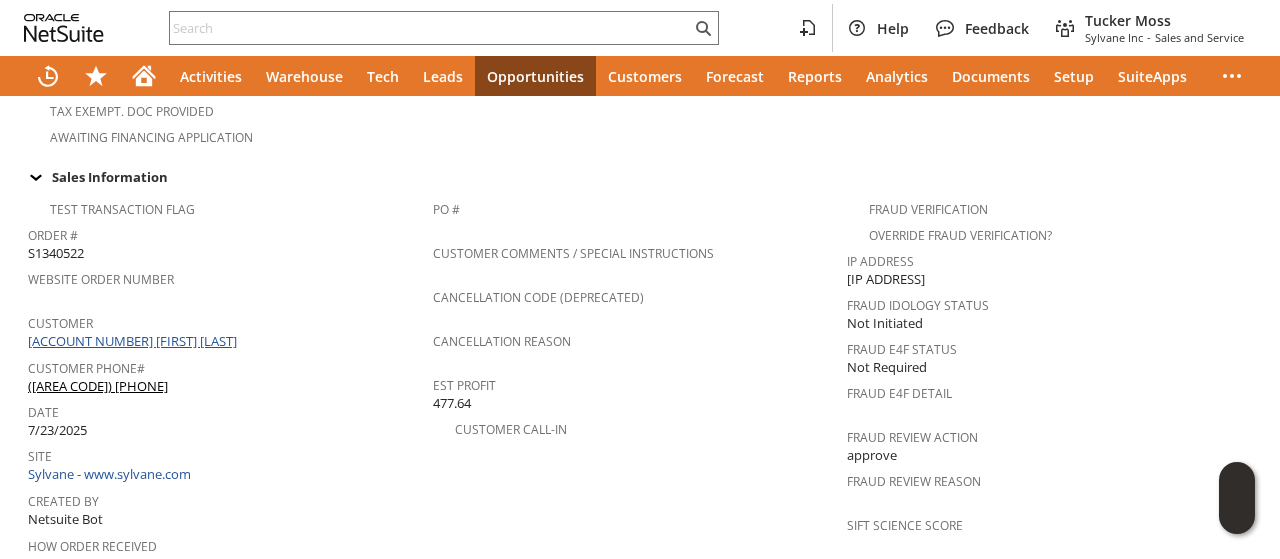 click on "CU1228610 [FIRST] [LAST]" at bounding box center [135, 341] 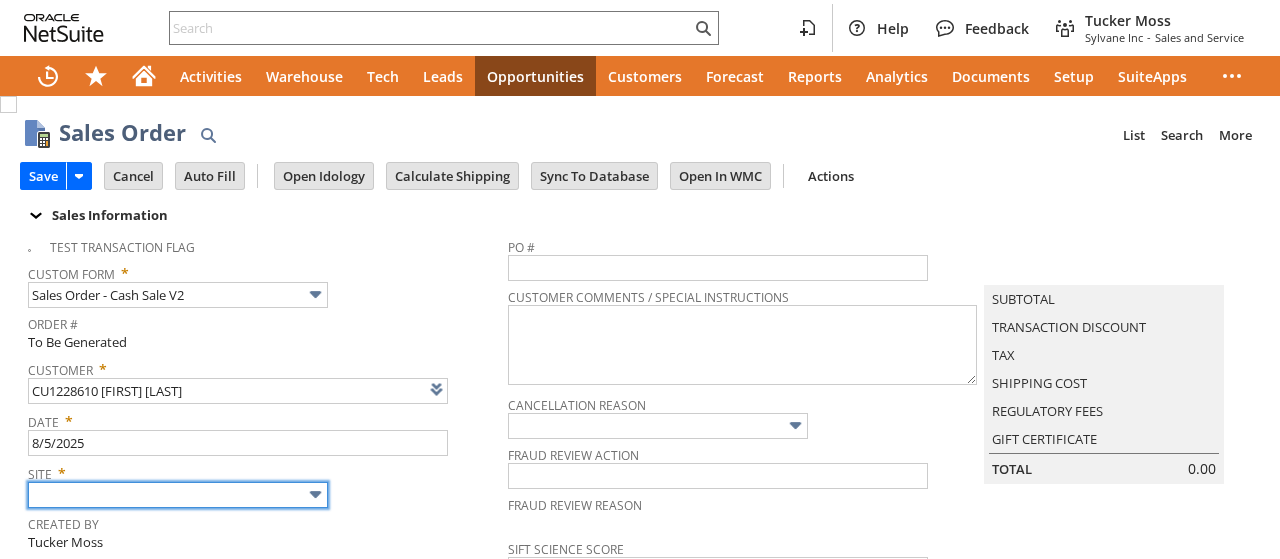 click at bounding box center (178, 495) 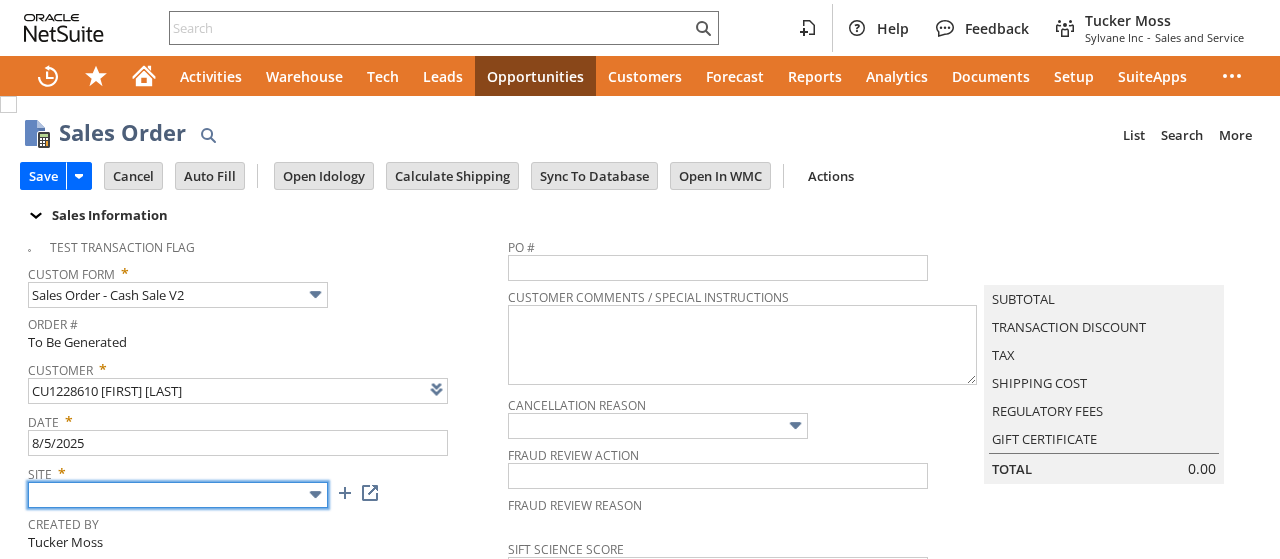 click at bounding box center (178, 495) 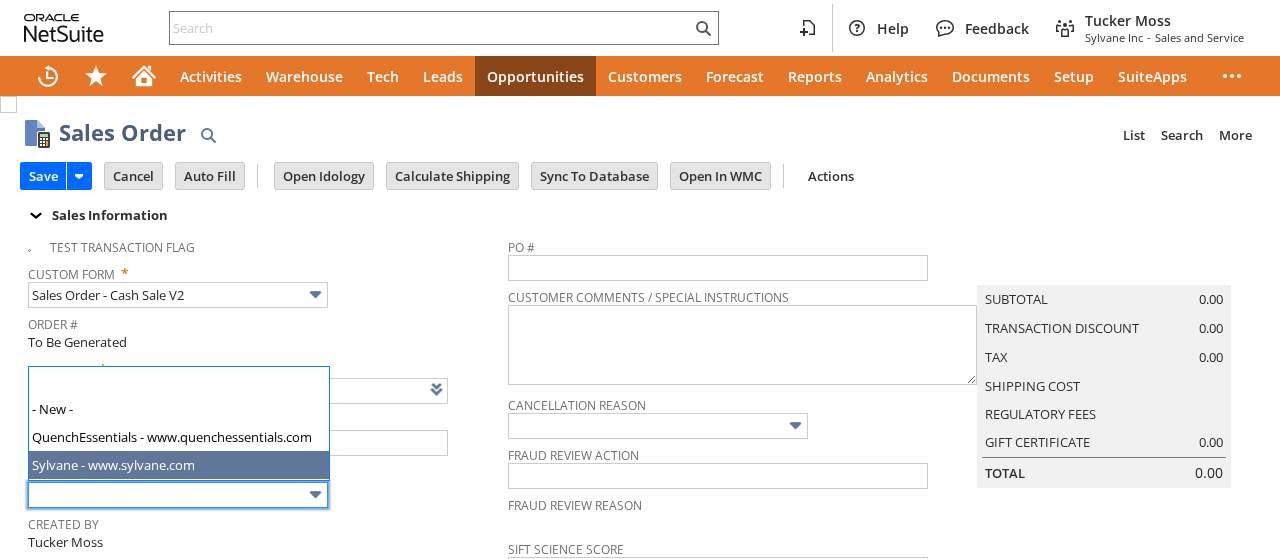 type on "Sylvane - www.sylvane.com" 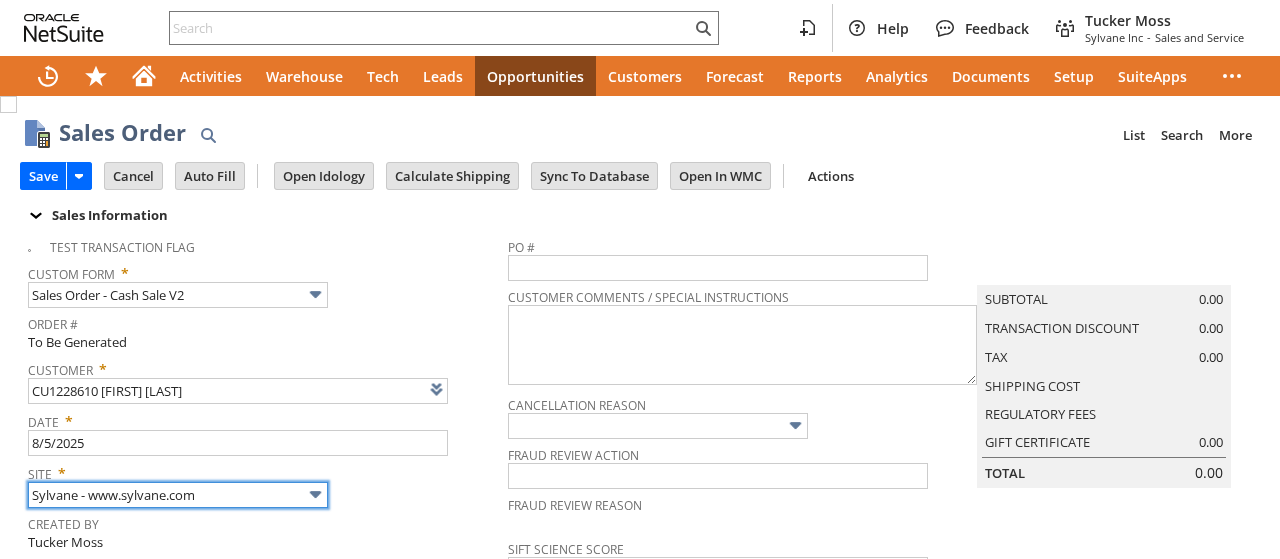 type on "Intelligent Recommendations ⁰" 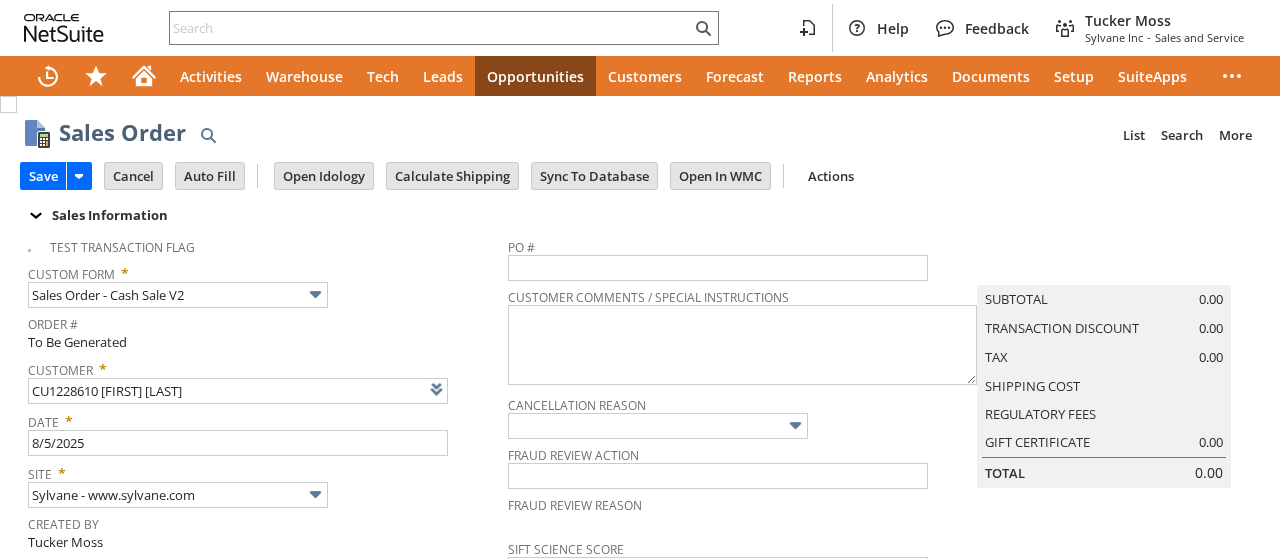 scroll, scrollTop: 1000, scrollLeft: 0, axis: vertical 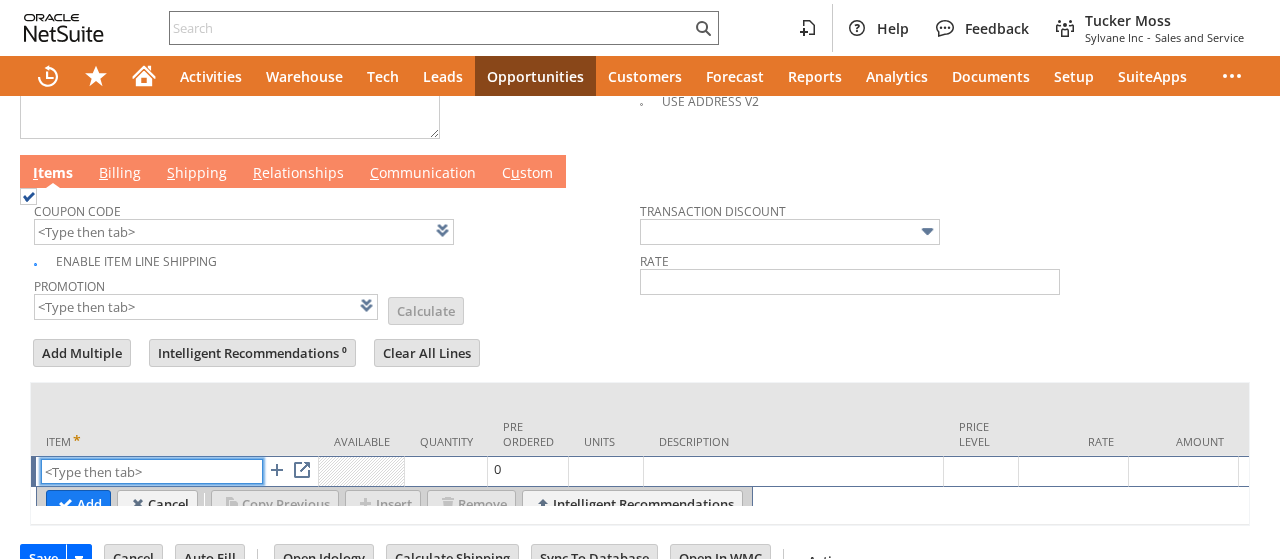 paste on "sa7349" 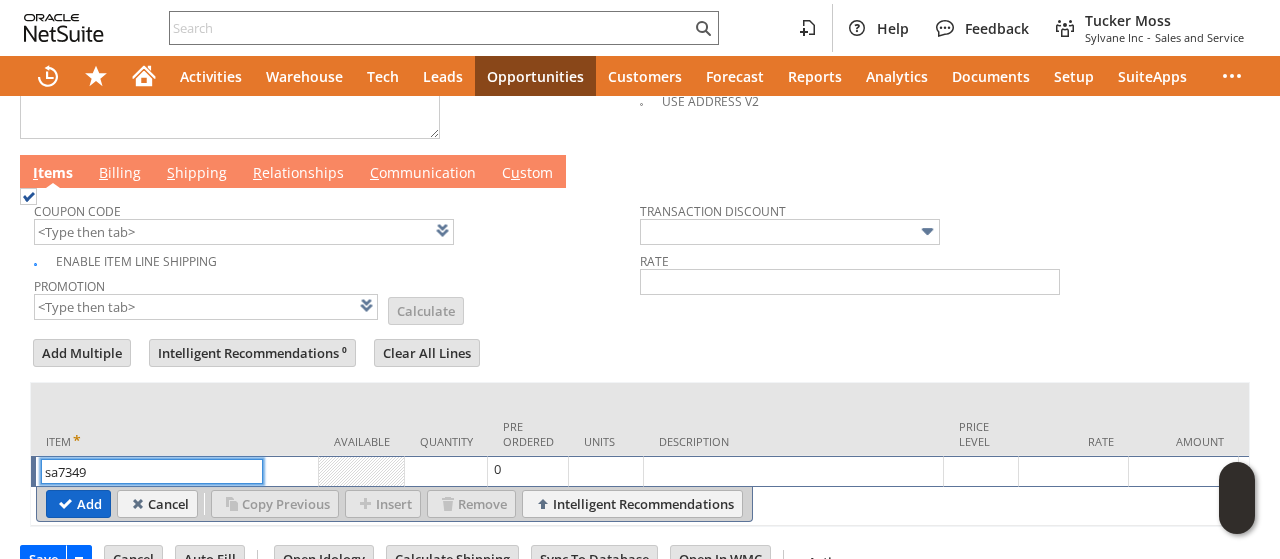 type on "sa7349" 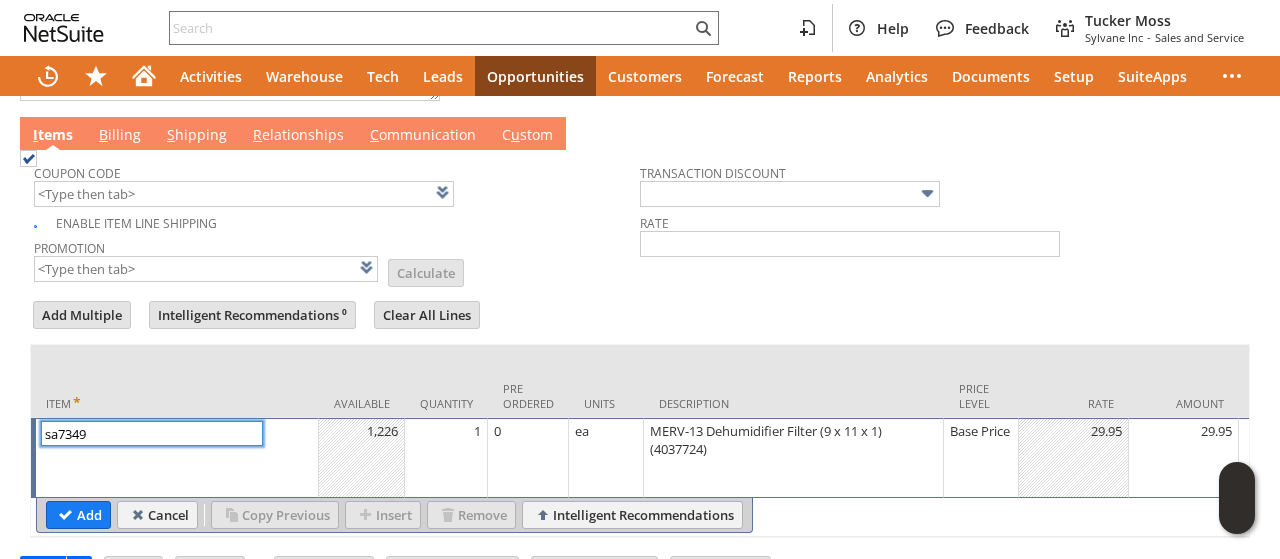 scroll, scrollTop: 1087, scrollLeft: 0, axis: vertical 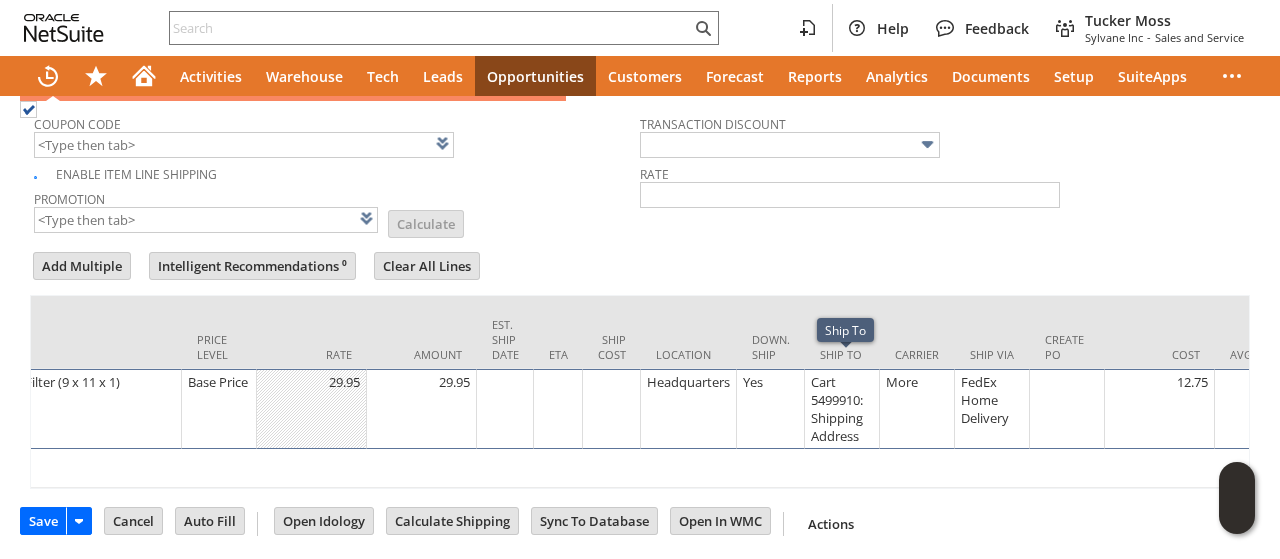 click on "Cart 5499910: Shipping Address" at bounding box center (842, 409) 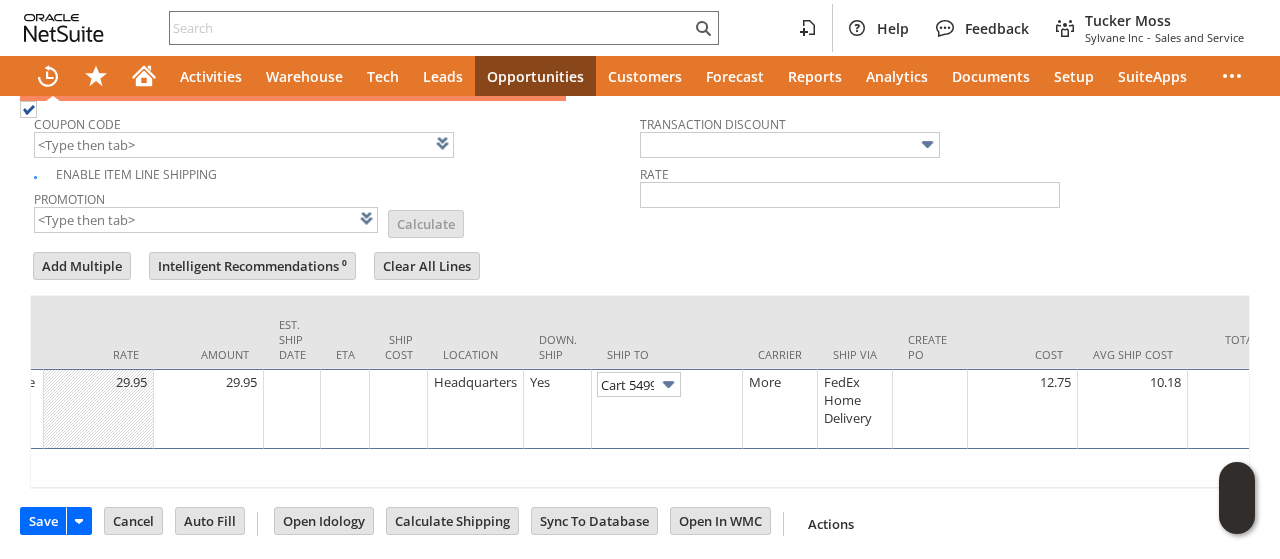 scroll, scrollTop: 0, scrollLeft: 133, axis: horizontal 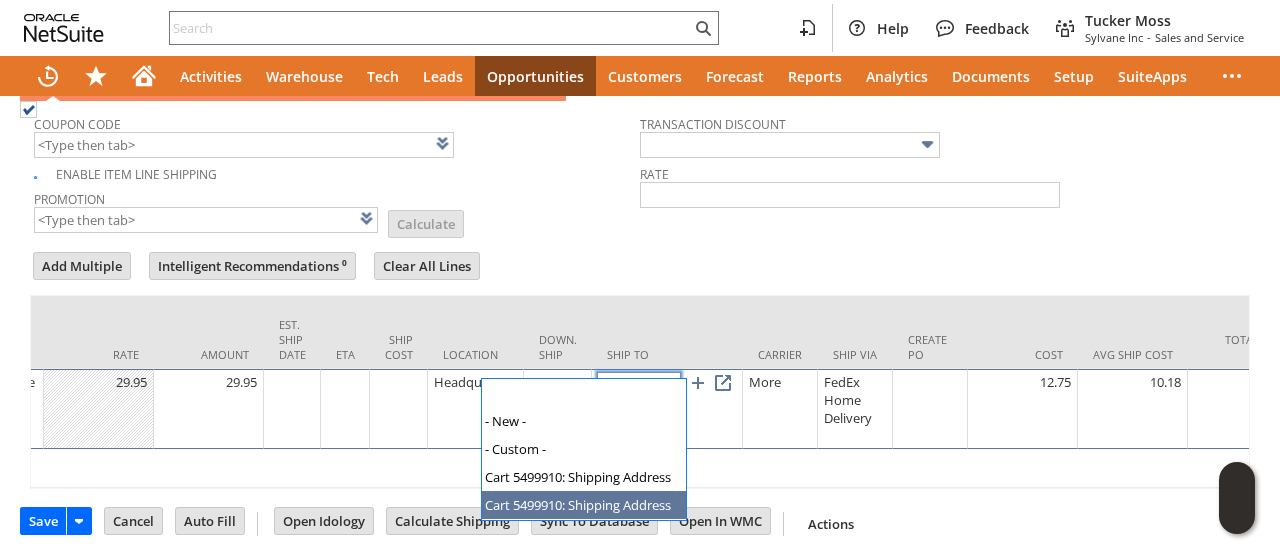click on "Cart 5499910: Shipping Address" at bounding box center (639, 384) 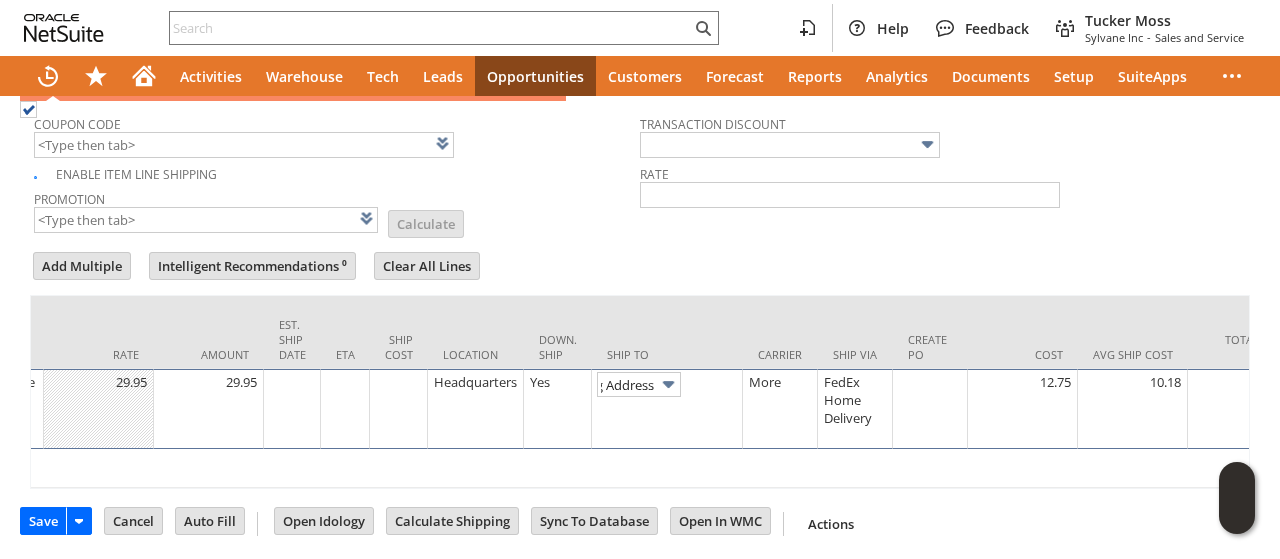 scroll, scrollTop: 0, scrollLeft: 0, axis: both 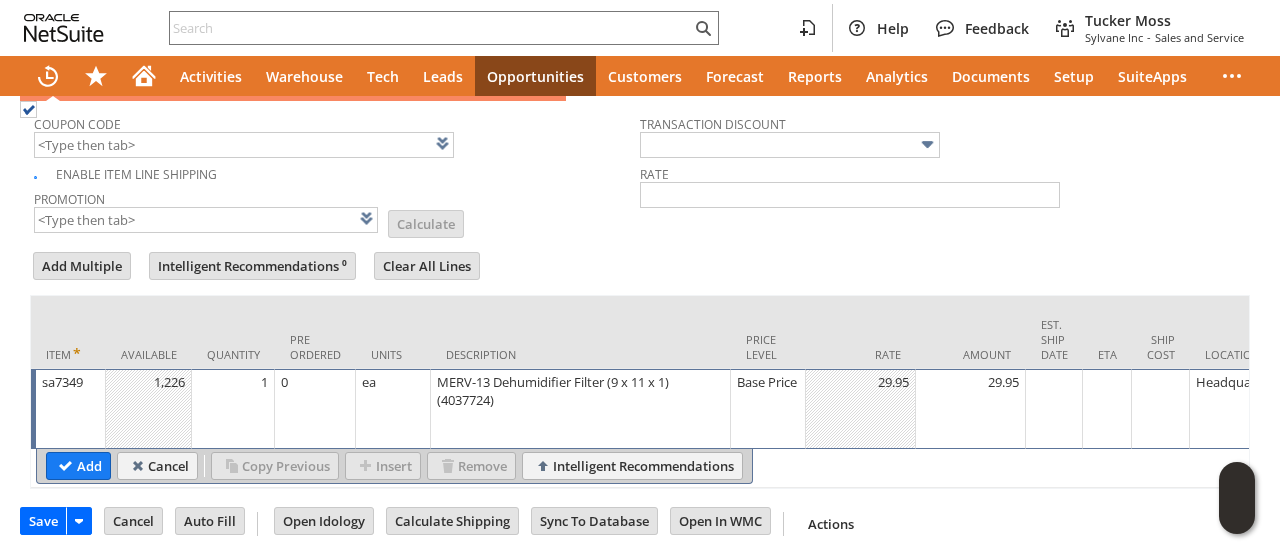click on "1" at bounding box center [233, 409] 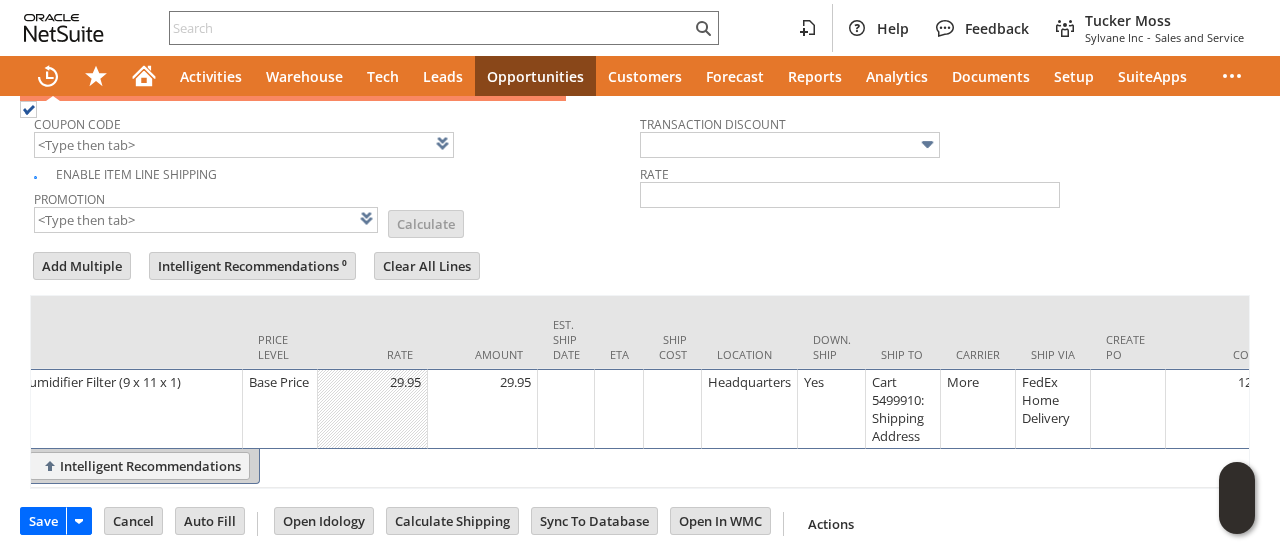 scroll, scrollTop: 0, scrollLeft: 530, axis: horizontal 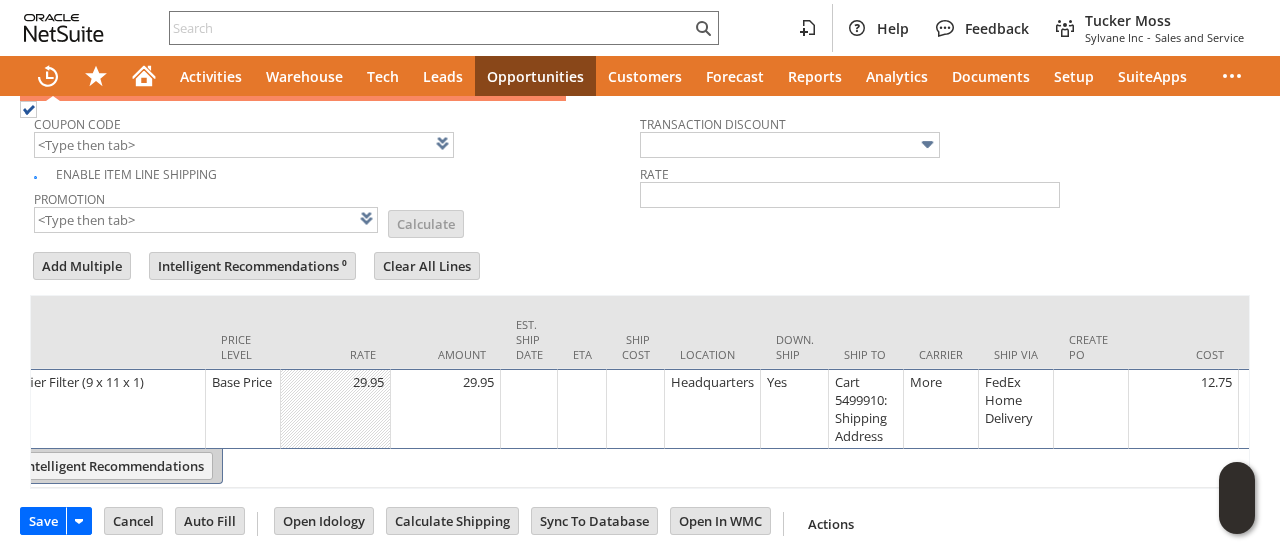 type on "2" 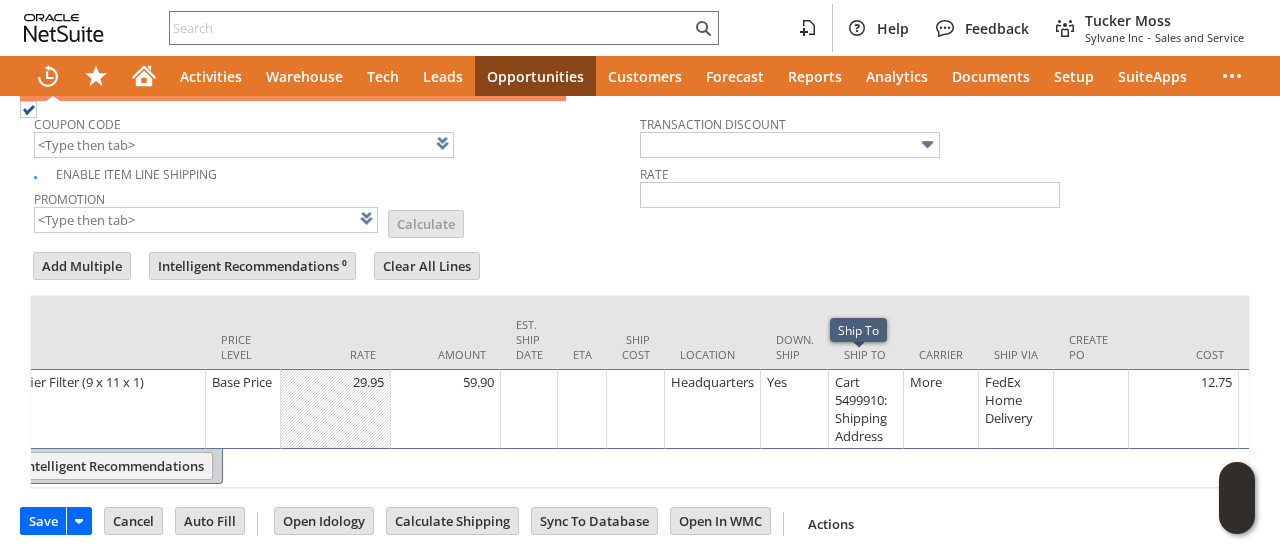 click on "Cart 5499910: Shipping Address" at bounding box center [866, 409] 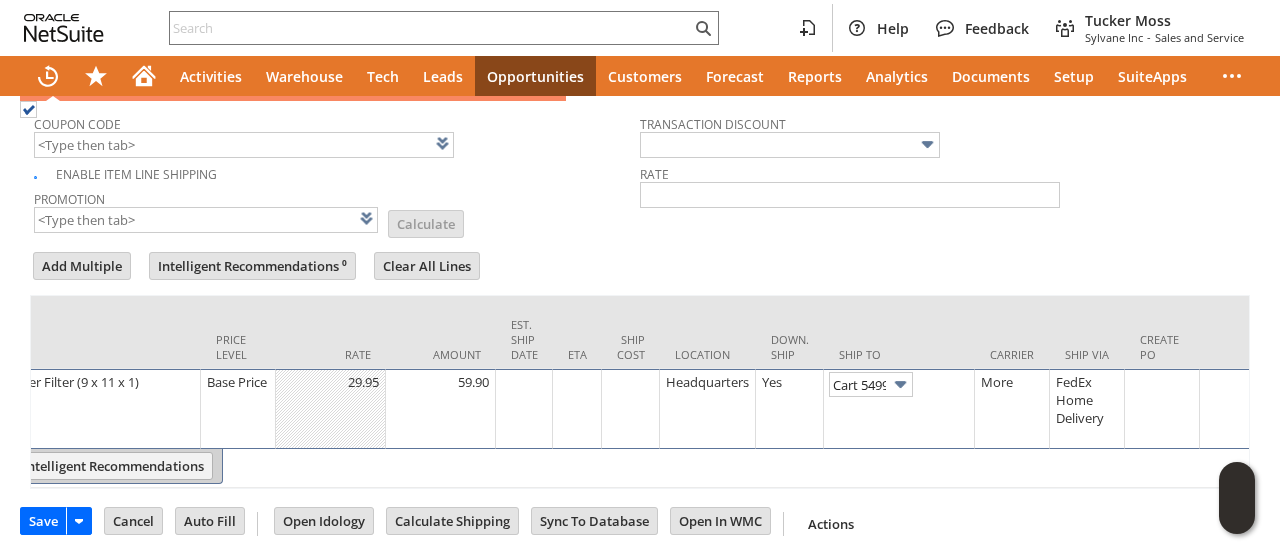 drag, startPoint x: 958, startPoint y: 360, endPoint x: 548, endPoint y: 273, distance: 419.12885 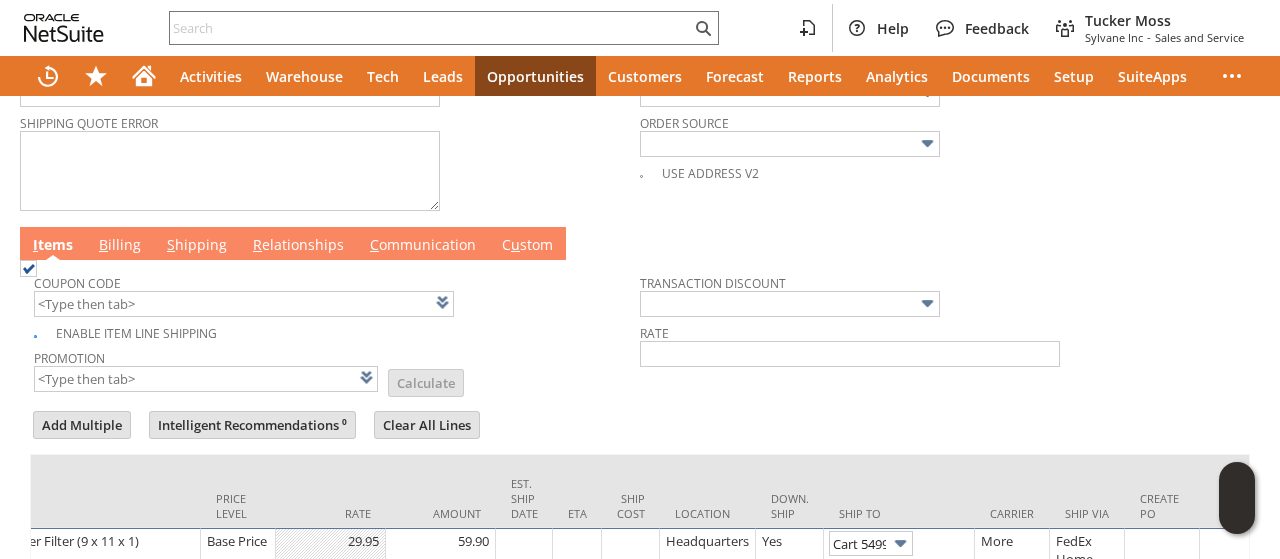 scroll, scrollTop: 887, scrollLeft: 0, axis: vertical 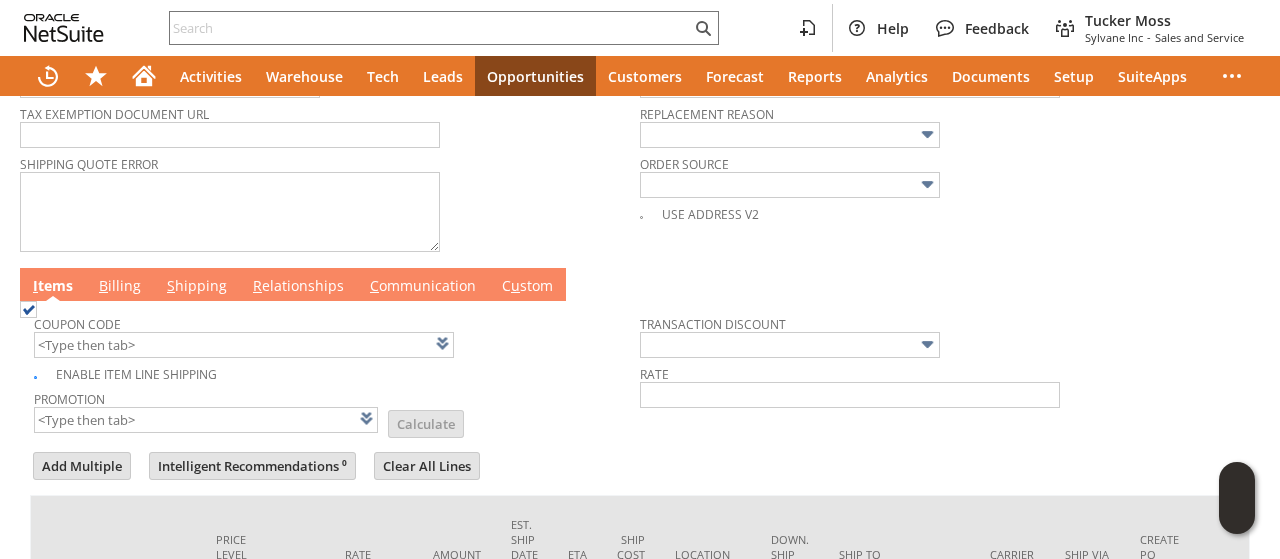 click on "B illing" at bounding box center [120, 287] 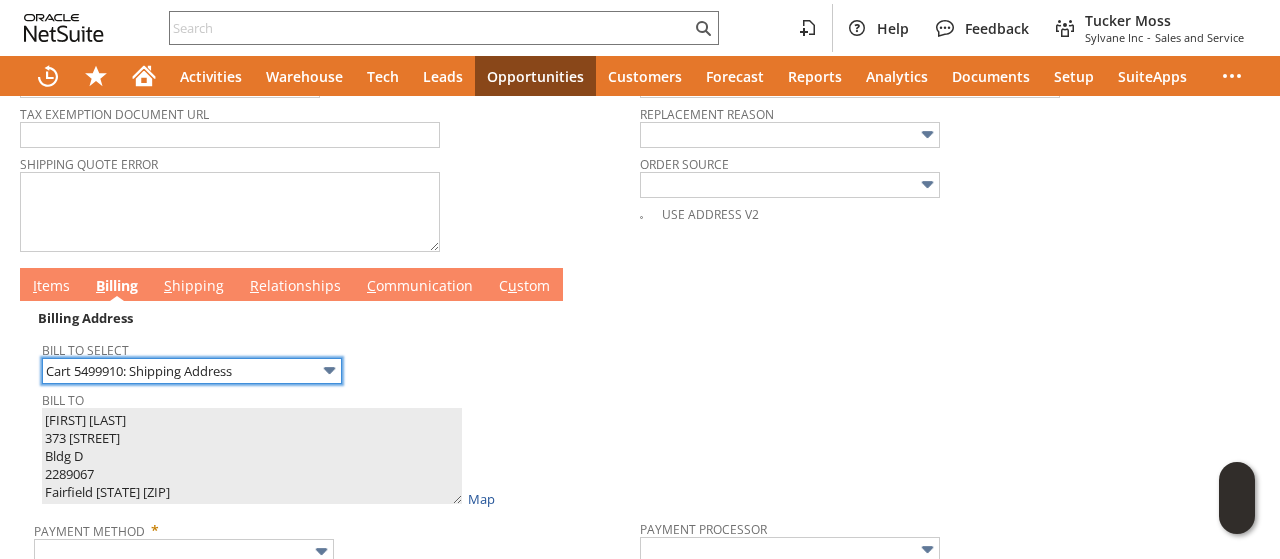 scroll, scrollTop: 0, scrollLeft: 0, axis: both 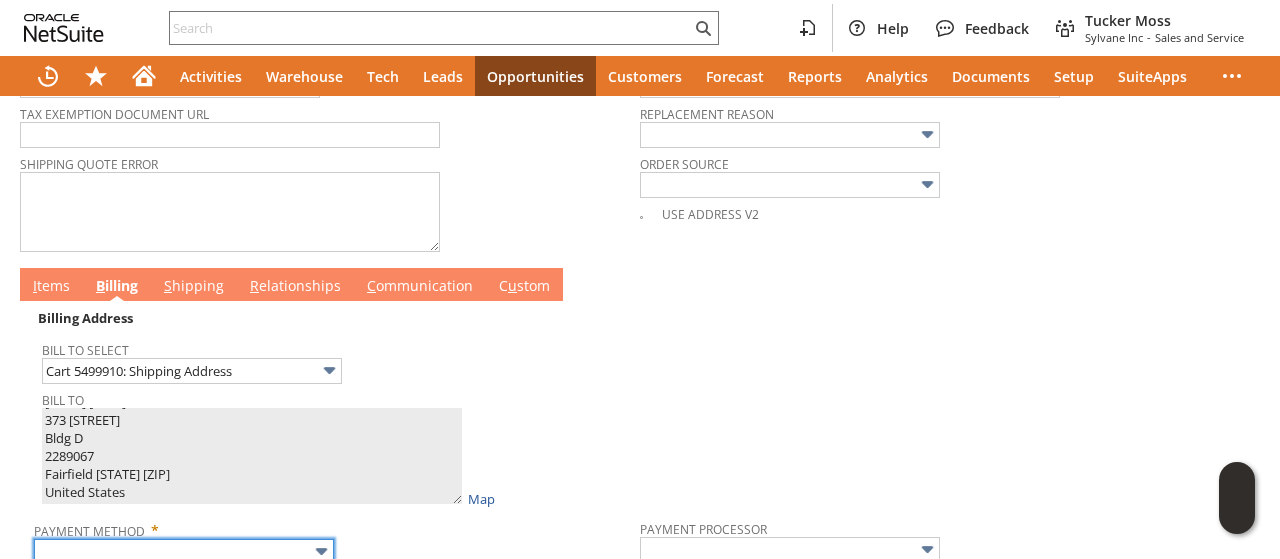 click at bounding box center (184, 552) 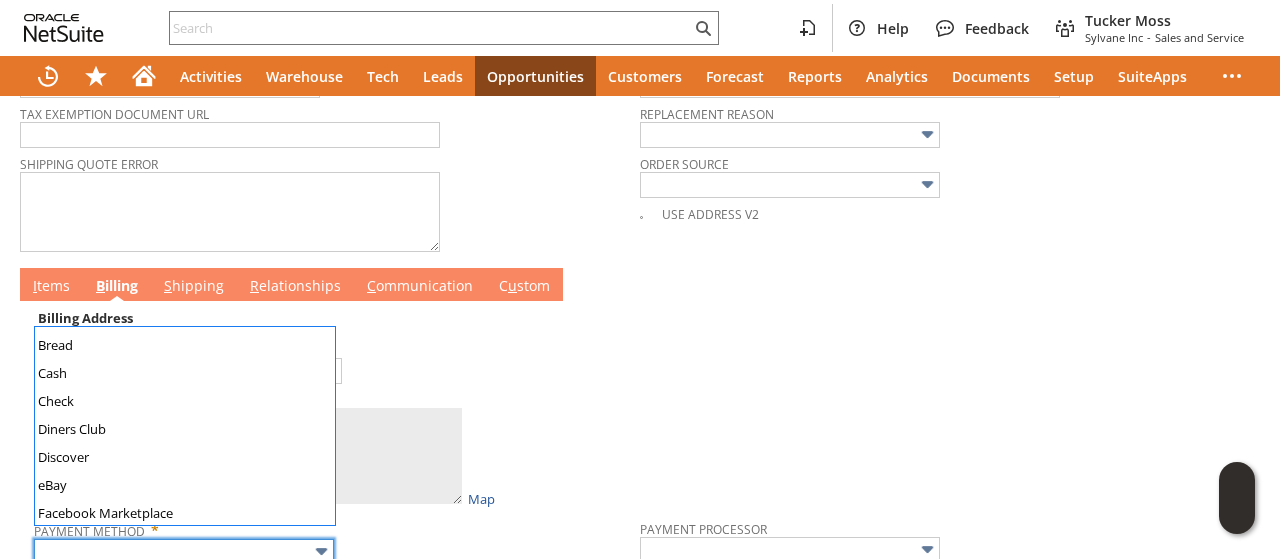 scroll, scrollTop: 558, scrollLeft: 0, axis: vertical 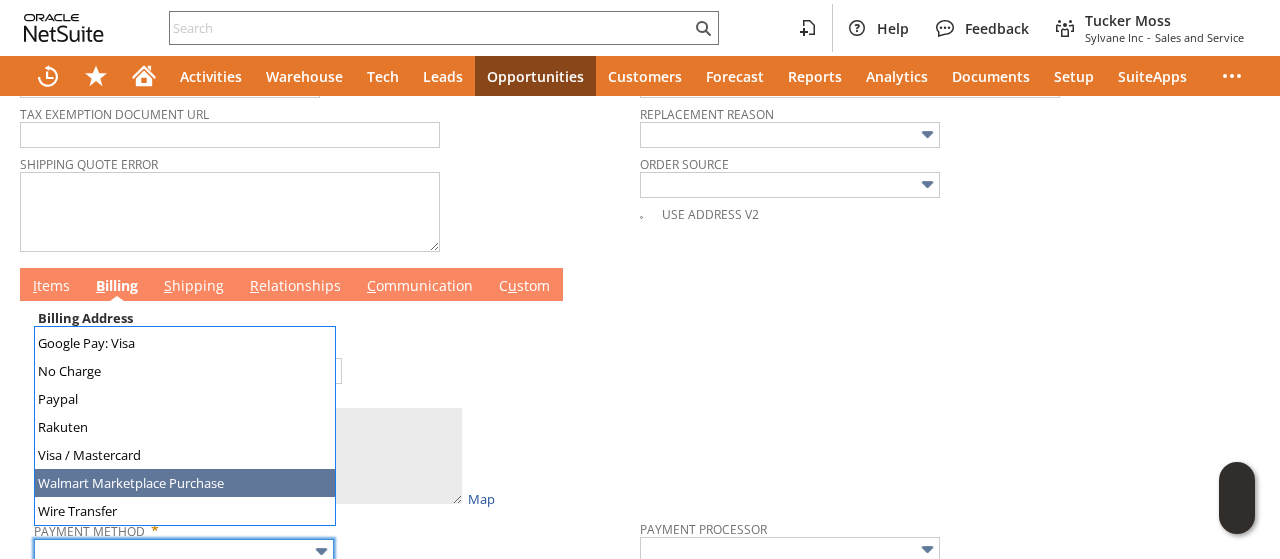 drag, startPoint x: 120, startPoint y: 471, endPoint x: 117, endPoint y: 455, distance: 16.27882 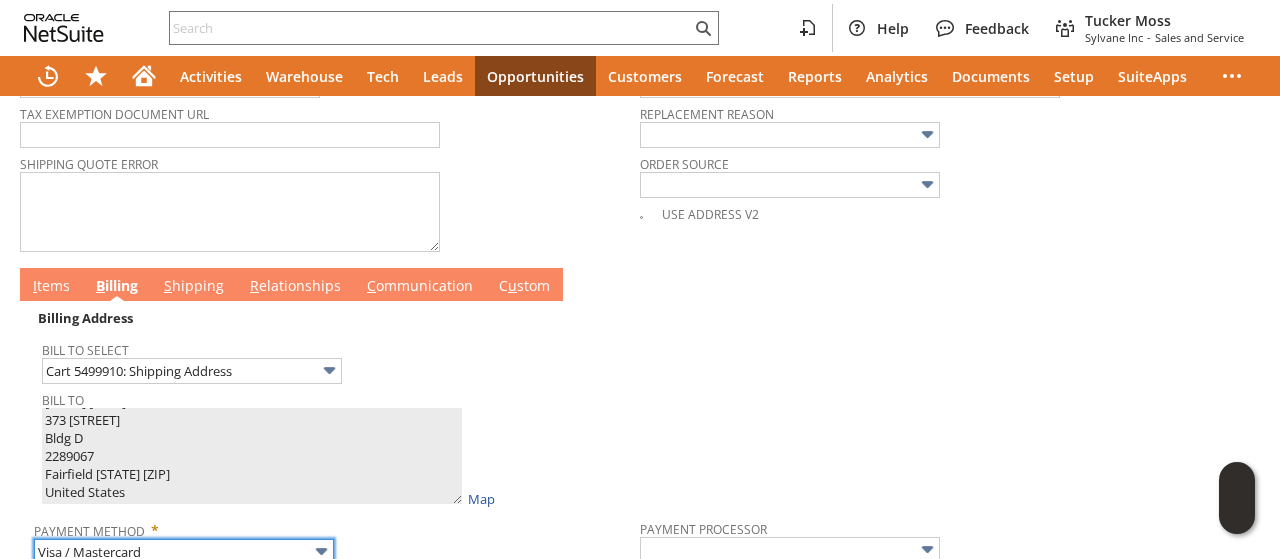 type on "Braintree" 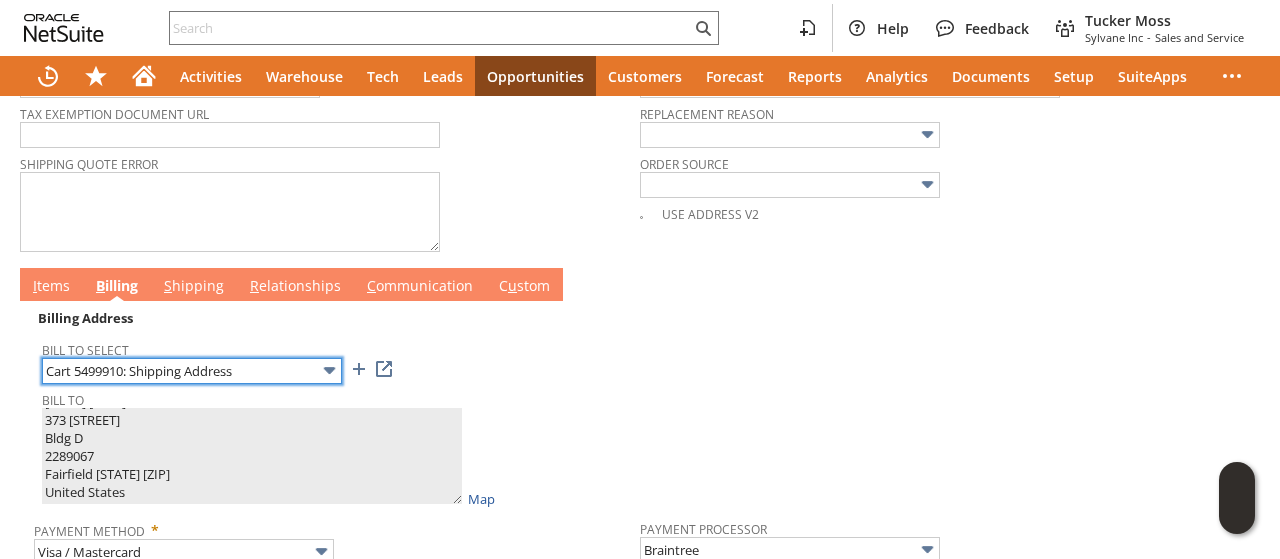 click on "Cart 5499910: Shipping Address" at bounding box center [192, 371] 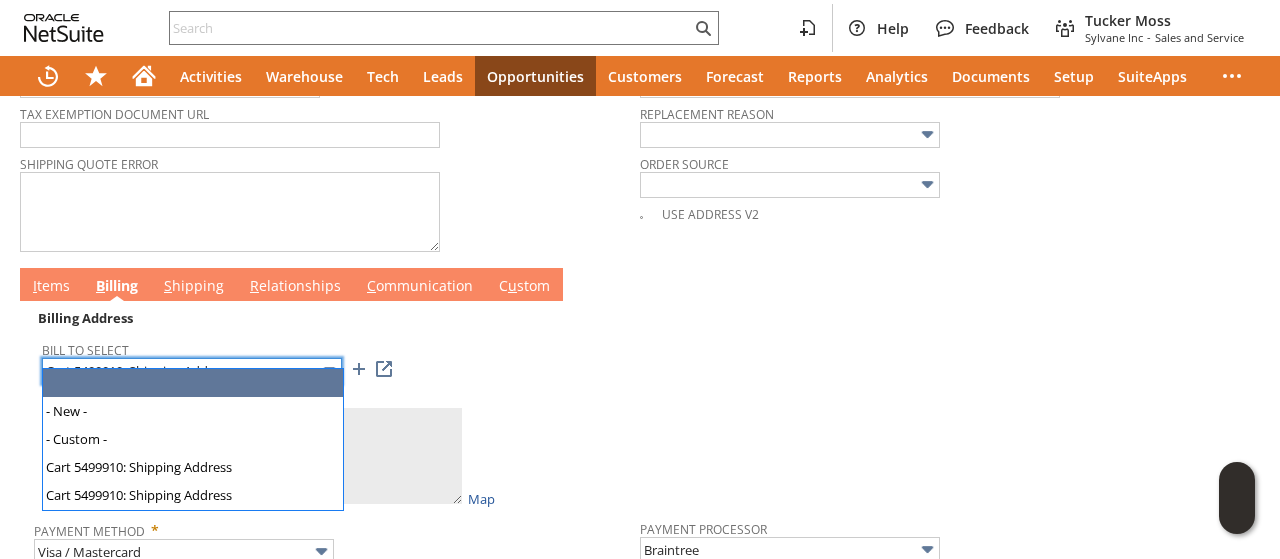 type 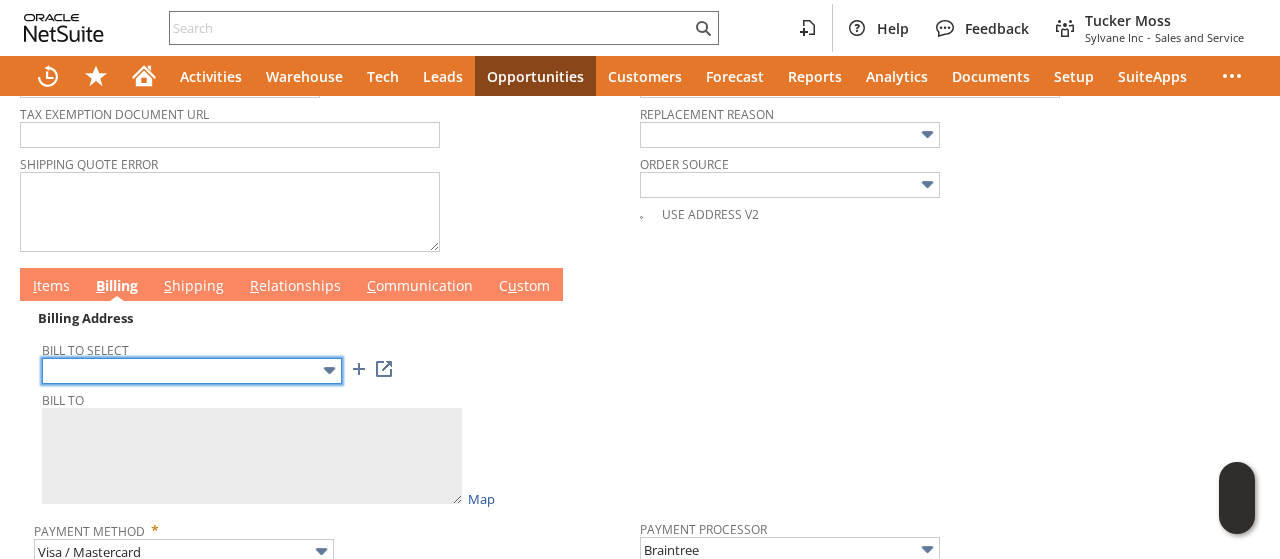 scroll, scrollTop: 0, scrollLeft: 0, axis: both 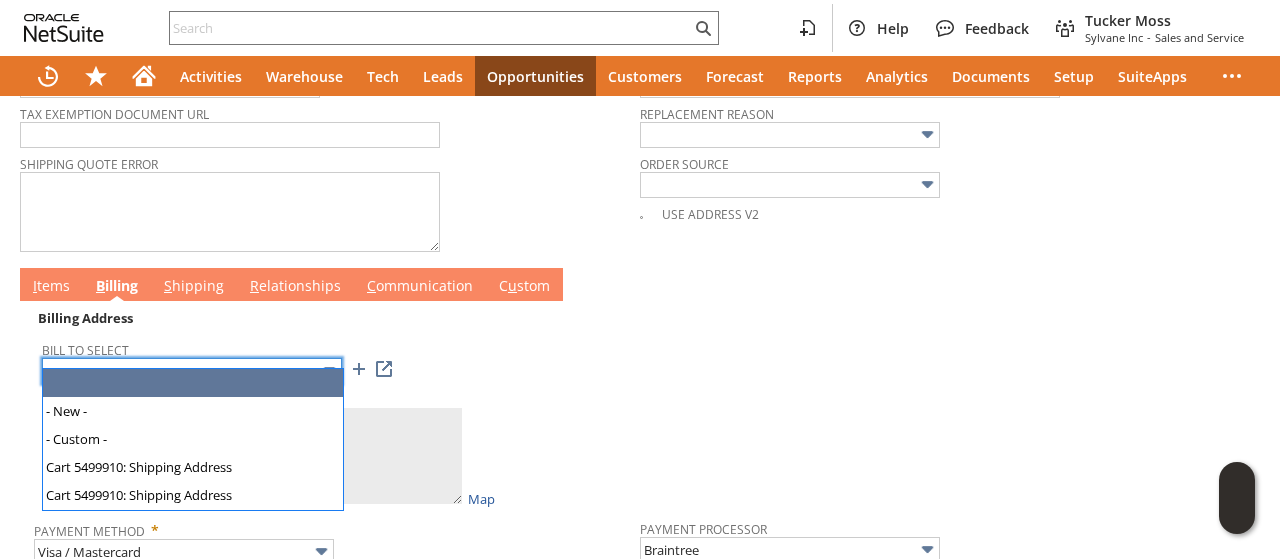 click at bounding box center [192, 371] 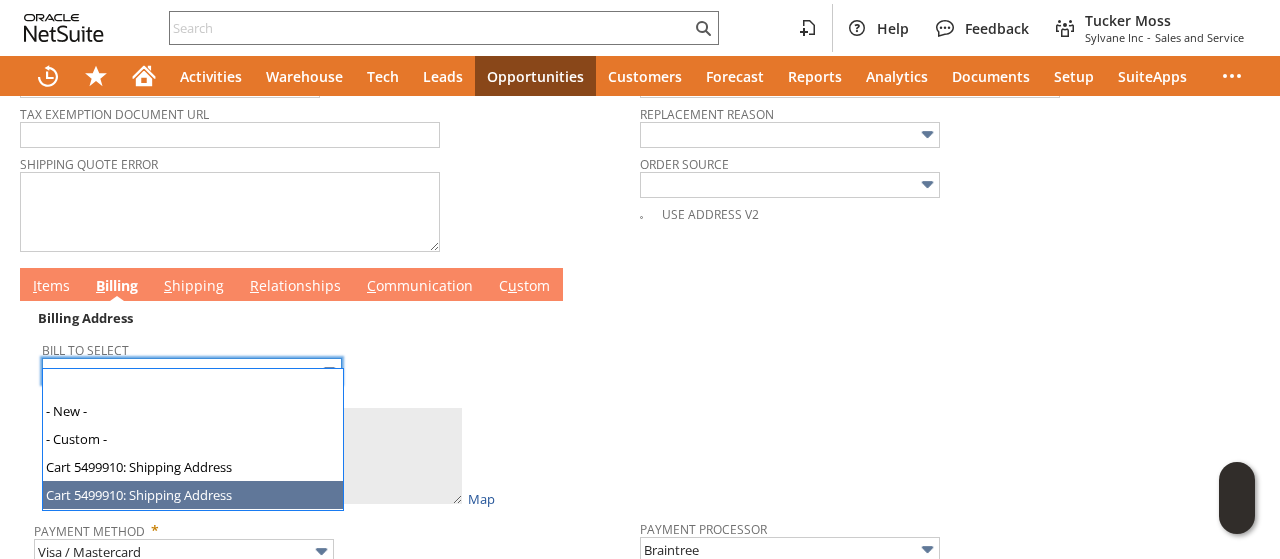 drag, startPoint x: 112, startPoint y: 475, endPoint x: 111, endPoint y: 497, distance: 22.022715 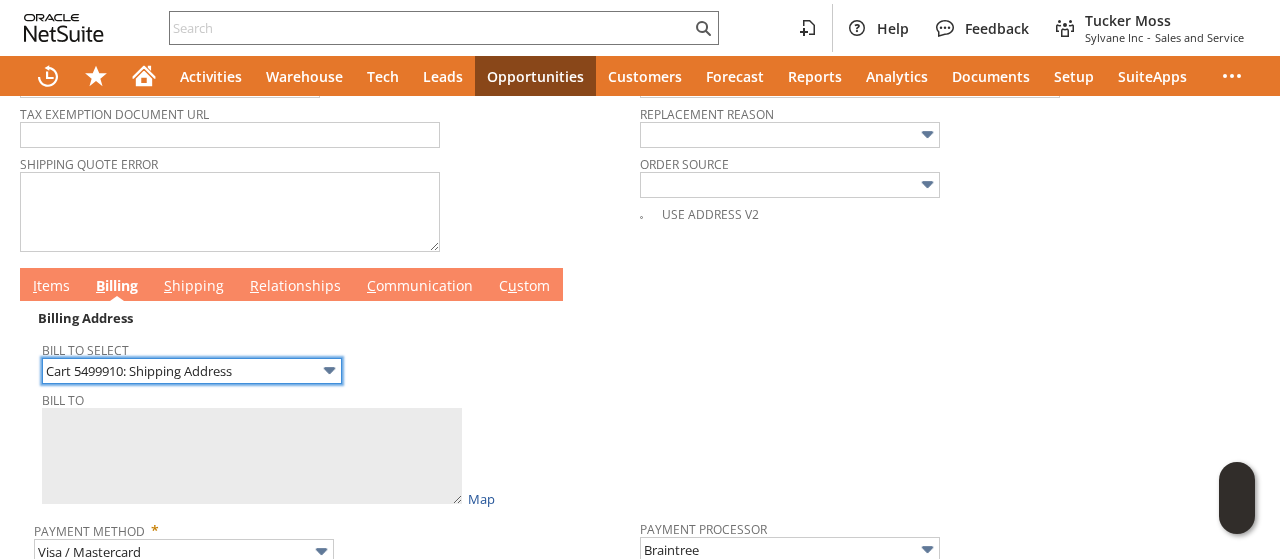 type on "Gabriella Hermey
373 US-46
Bldg D
2289067
Fairfield NJ 07004
United States" 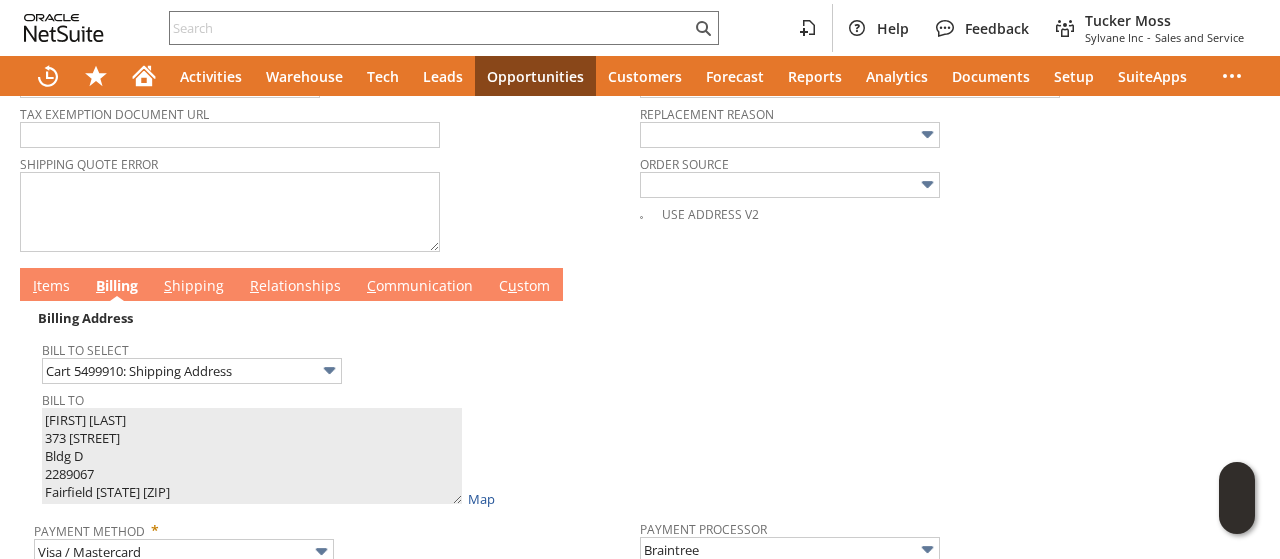 click on "I tems" at bounding box center (51, 287) 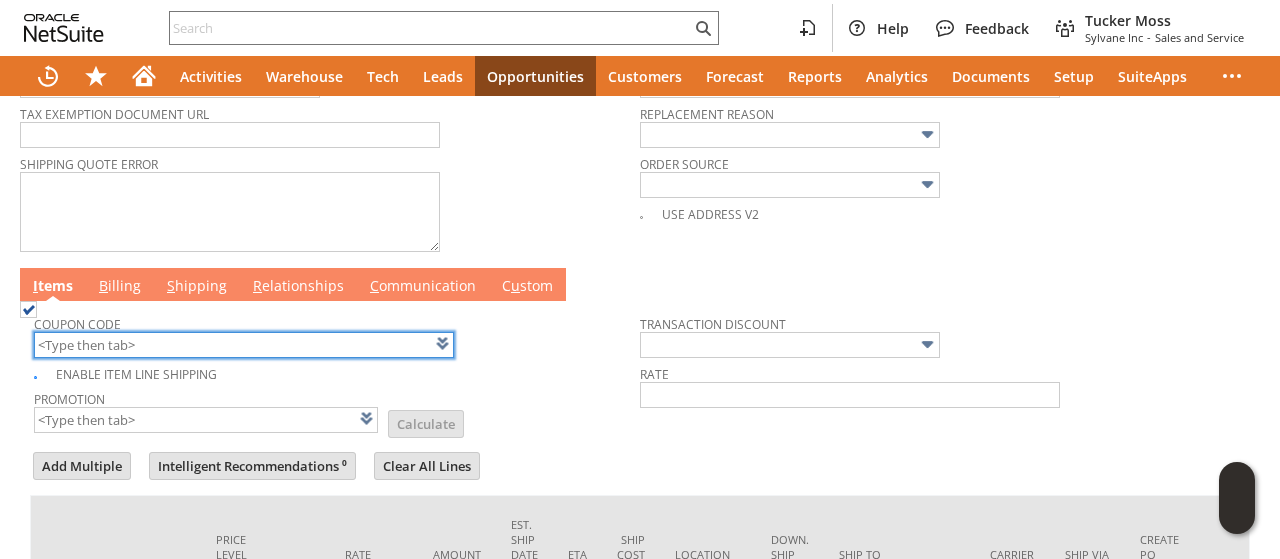 scroll, scrollTop: 0, scrollLeft: 530, axis: horizontal 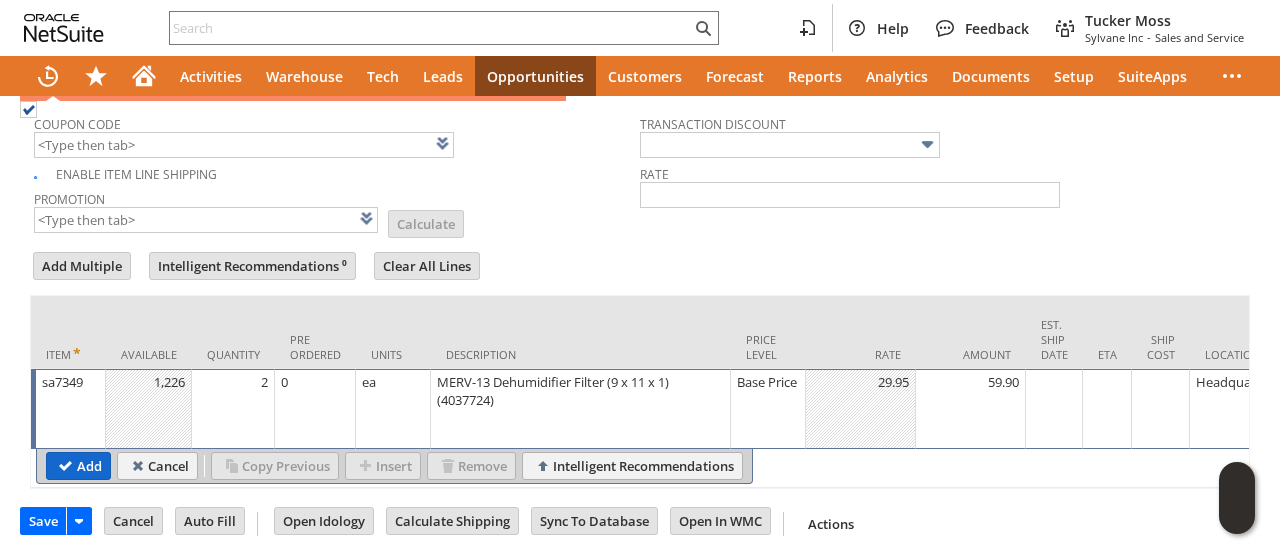 click on "Add" at bounding box center [78, 466] 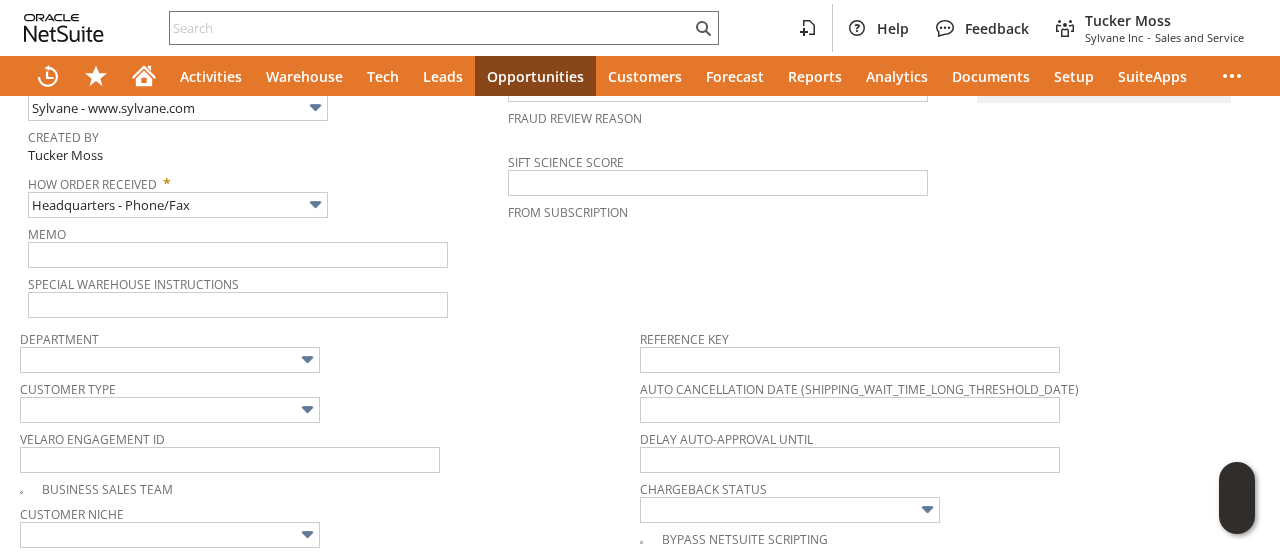 scroll, scrollTop: 0, scrollLeft: 0, axis: both 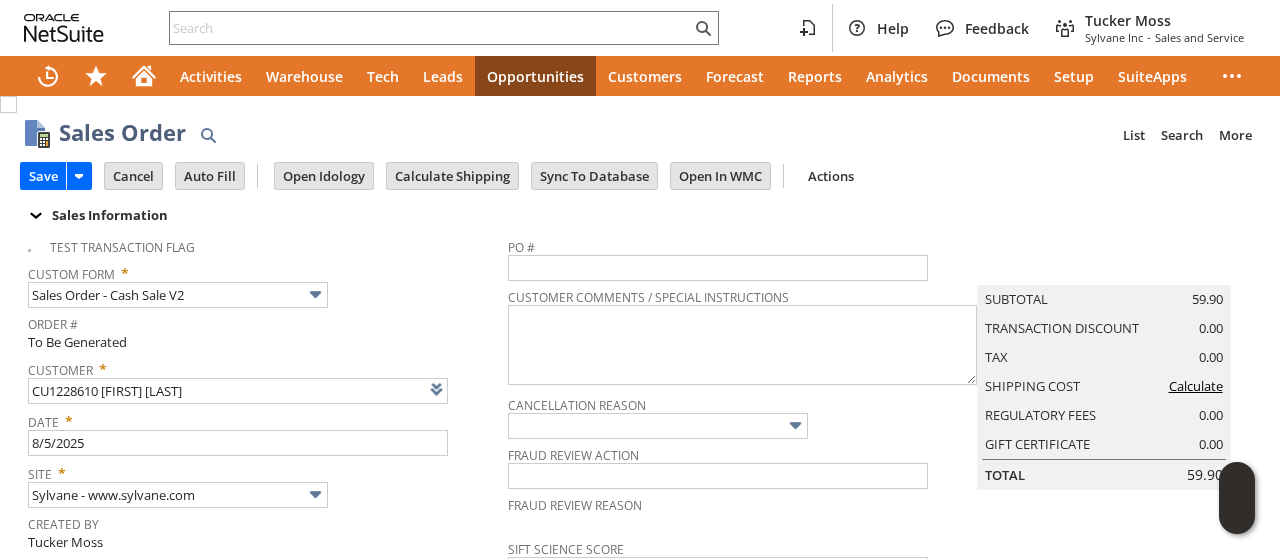 type on "Intelligent Recommendations¹⁰" 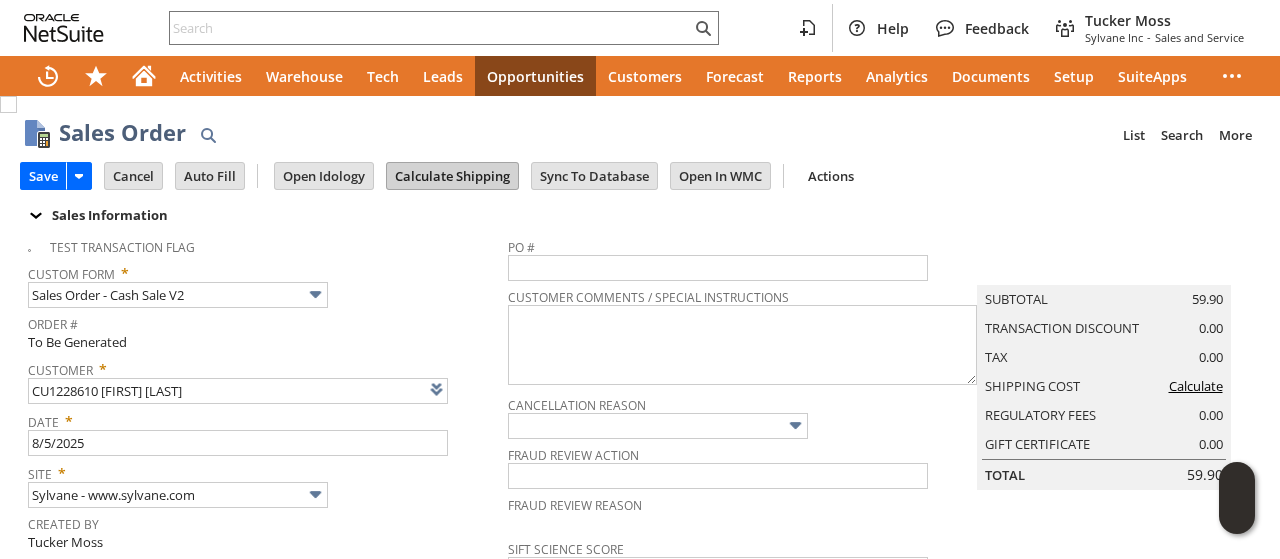 click on "Calculate Shipping" at bounding box center [452, 176] 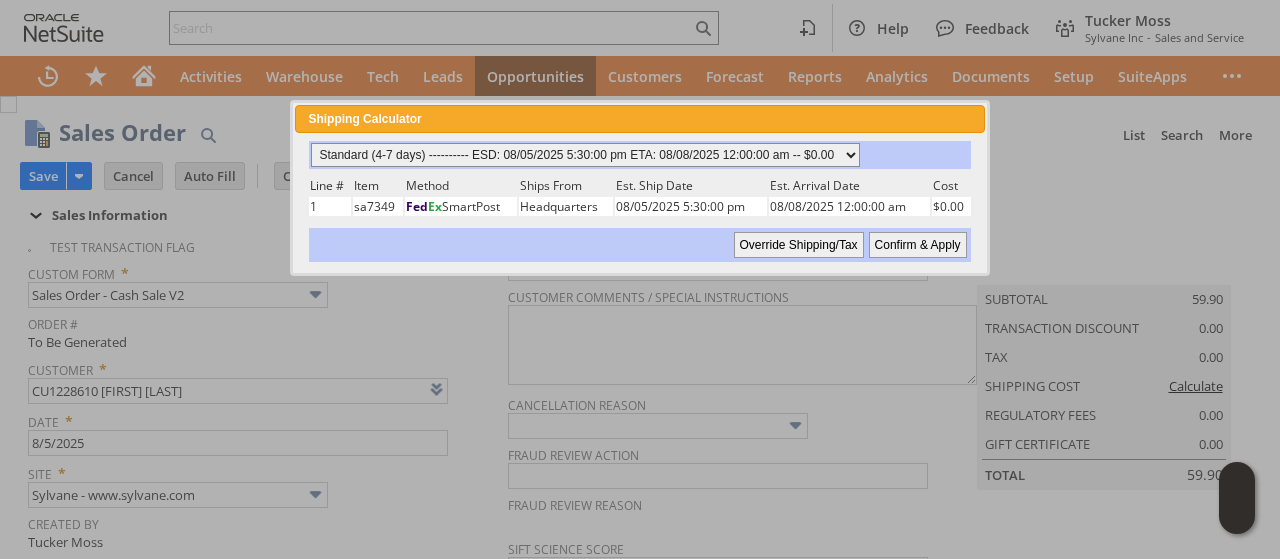 click on "Standard (4-7 days) ---------- ESD: 08/05/2025 5:30:00 pm  ETA: 08/08/2025 12:00:00 am -- $0.00 3 Day ------------------------ ESD: 08/05/2025 5:30:00 pm  ETA: 08/07/2025 12:00:00 am -- $0.00 2 Day ------------------------ ESD: 08/05/2025 5:30:00 pm  ETA: 08/07/2025 12:00:00 am -- $0.00 Next Business Day ------------ ESD: 08/05/2025 5:30:00 pm  ETA: 08/06/2025 12:00:00 am - $59.06" at bounding box center (585, 155) 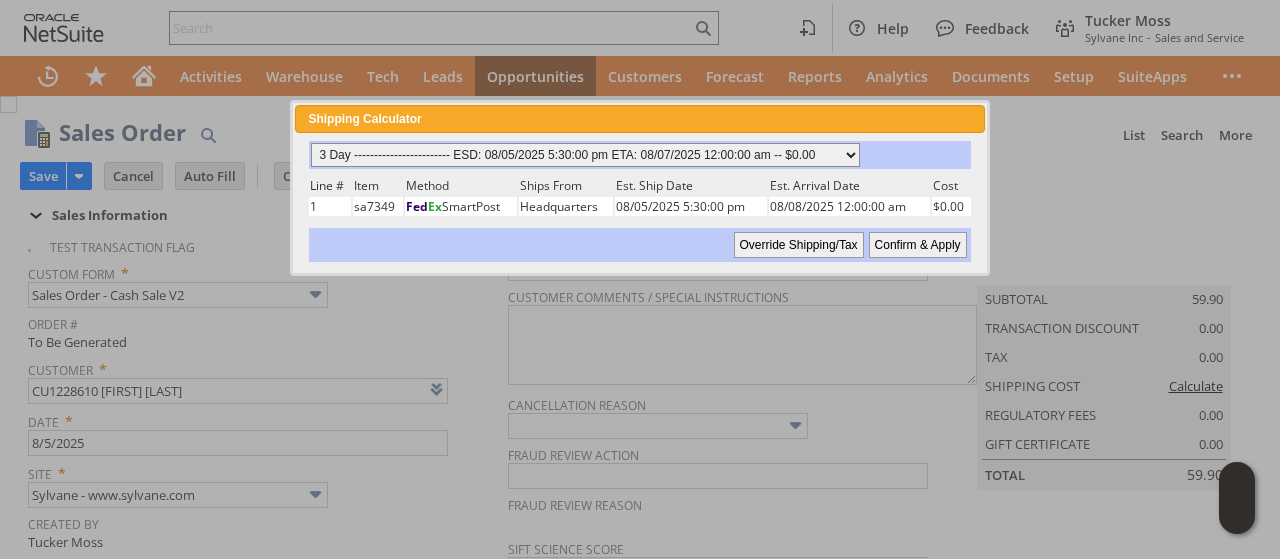 click on "Standard (4-7 days) ---------- ESD: 08/05/2025 5:30:00 pm  ETA: 08/08/2025 12:00:00 am -- $0.00 3 Day ------------------------ ESD: 08/05/2025 5:30:00 pm  ETA: 08/07/2025 12:00:00 am -- $0.00 2 Day ------------------------ ESD: 08/05/2025 5:30:00 pm  ETA: 08/07/2025 12:00:00 am -- $0.00 Next Business Day ------------ ESD: 08/05/2025 5:30:00 pm  ETA: 08/06/2025 12:00:00 am - $59.06" at bounding box center [585, 155] 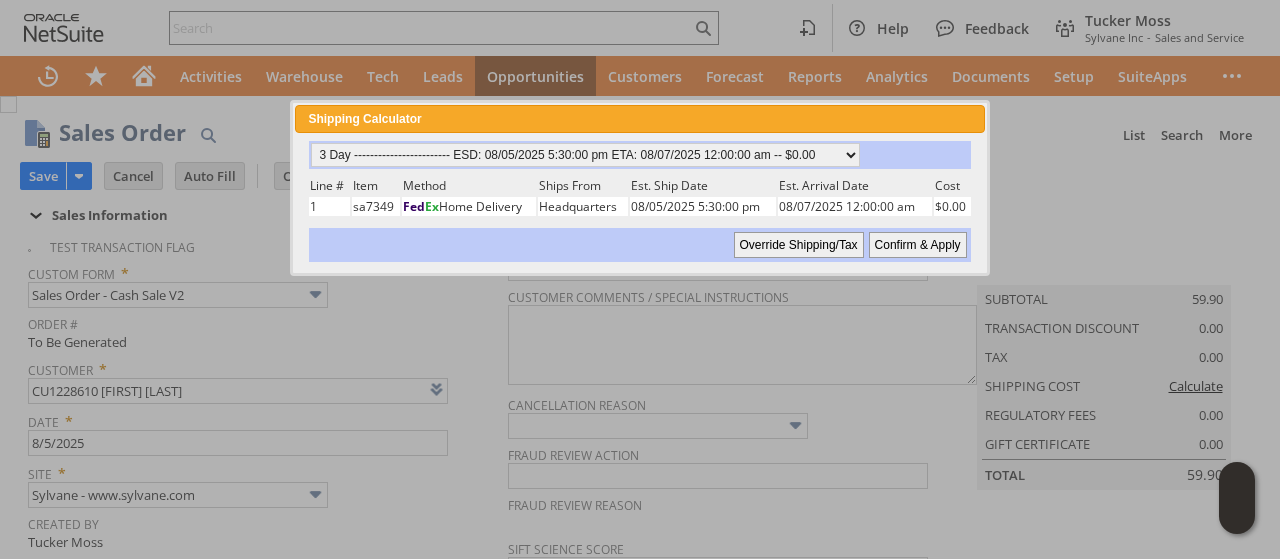 click on "Confirm & Apply" at bounding box center (918, 245) 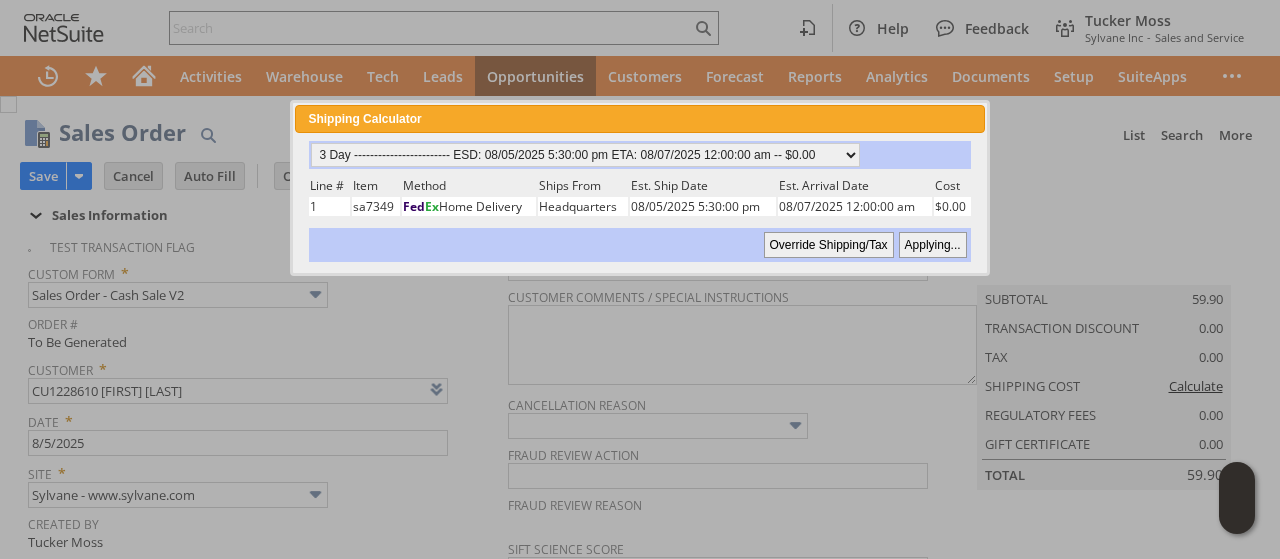 type 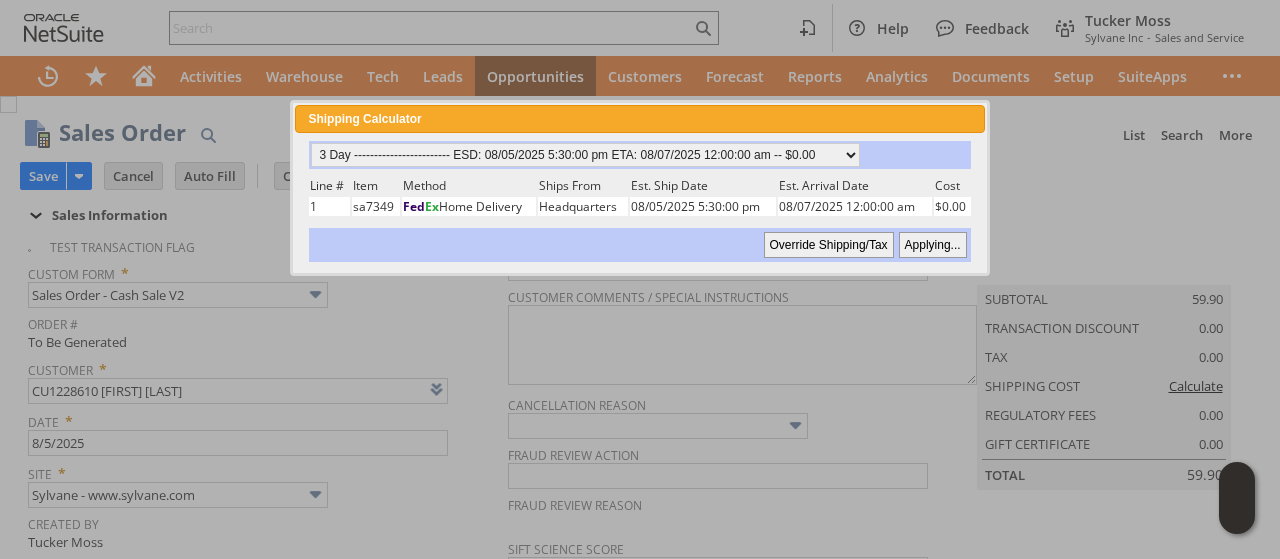 type on "Add" 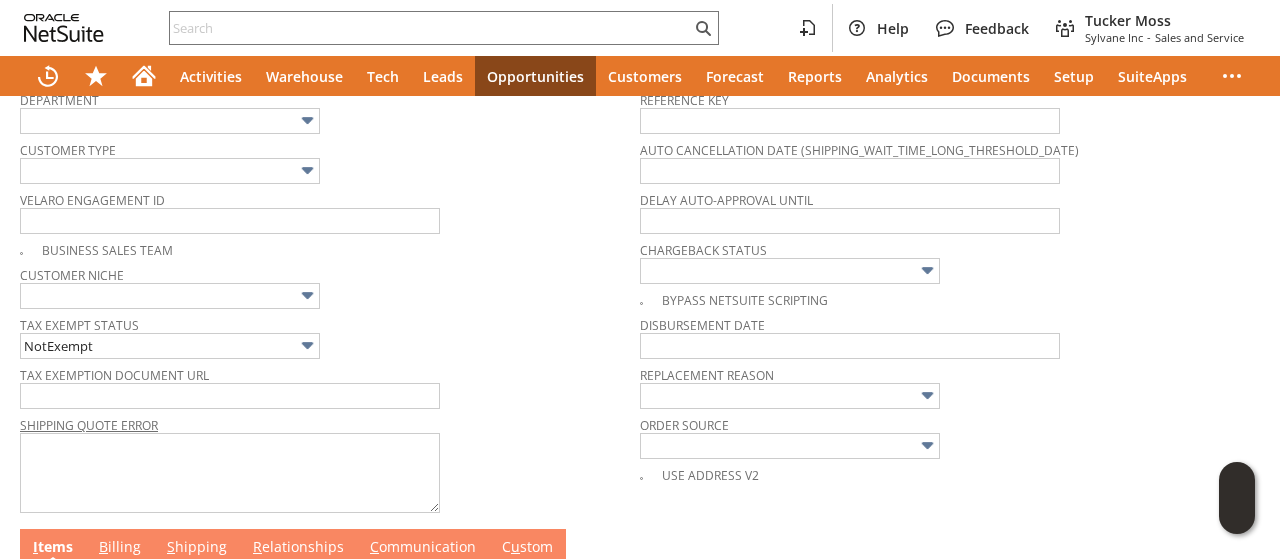 scroll, scrollTop: 714, scrollLeft: 0, axis: vertical 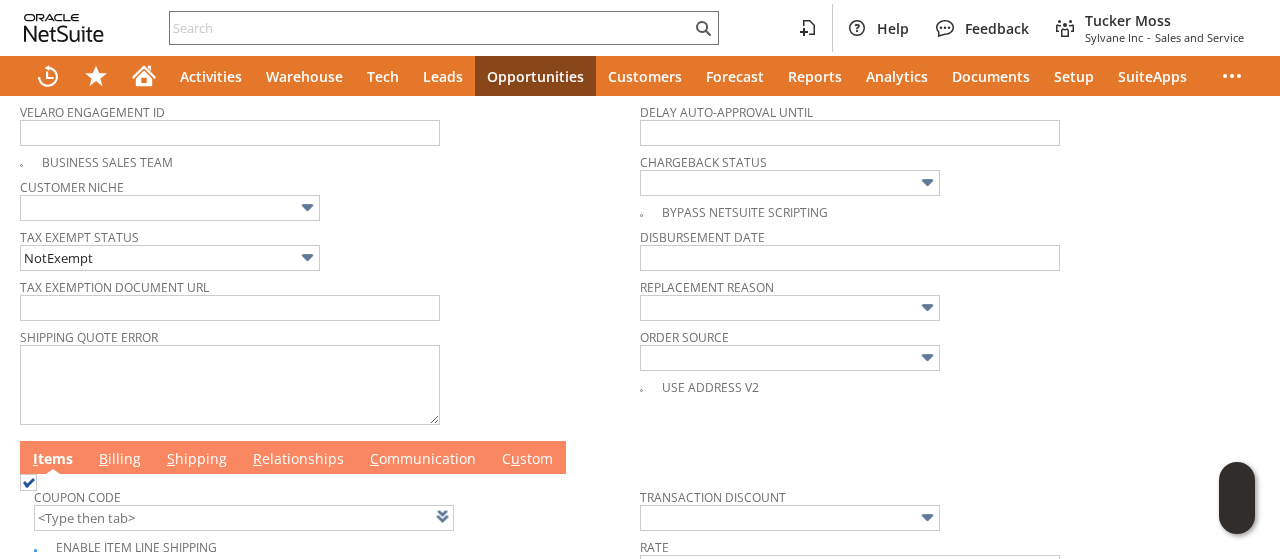 click on "B illing" at bounding box center (120, 460) 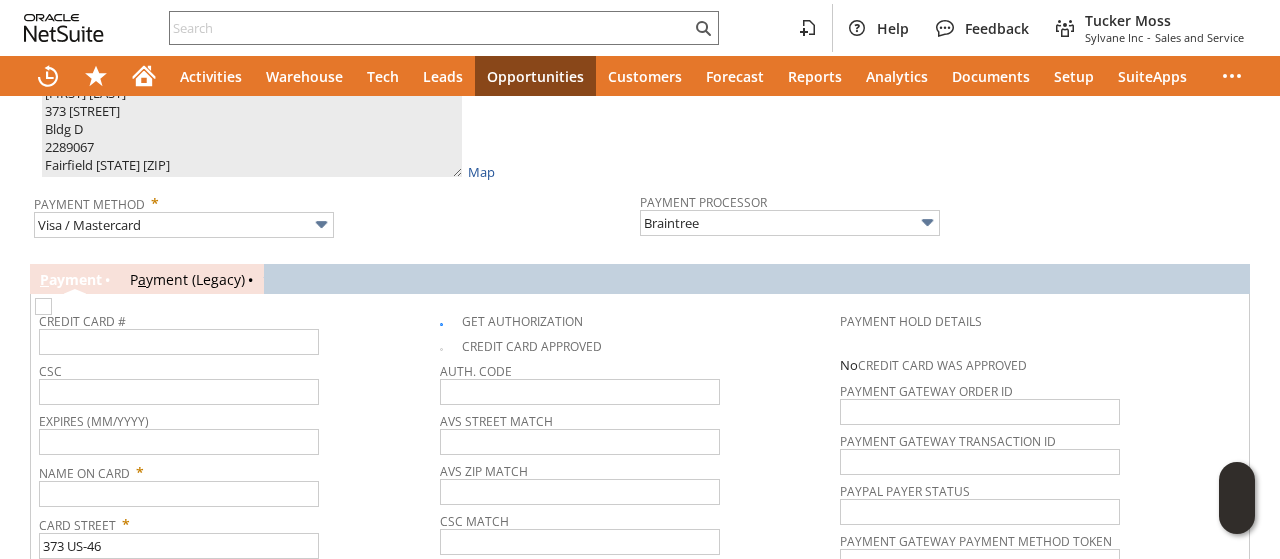 scroll, scrollTop: 1014, scrollLeft: 0, axis: vertical 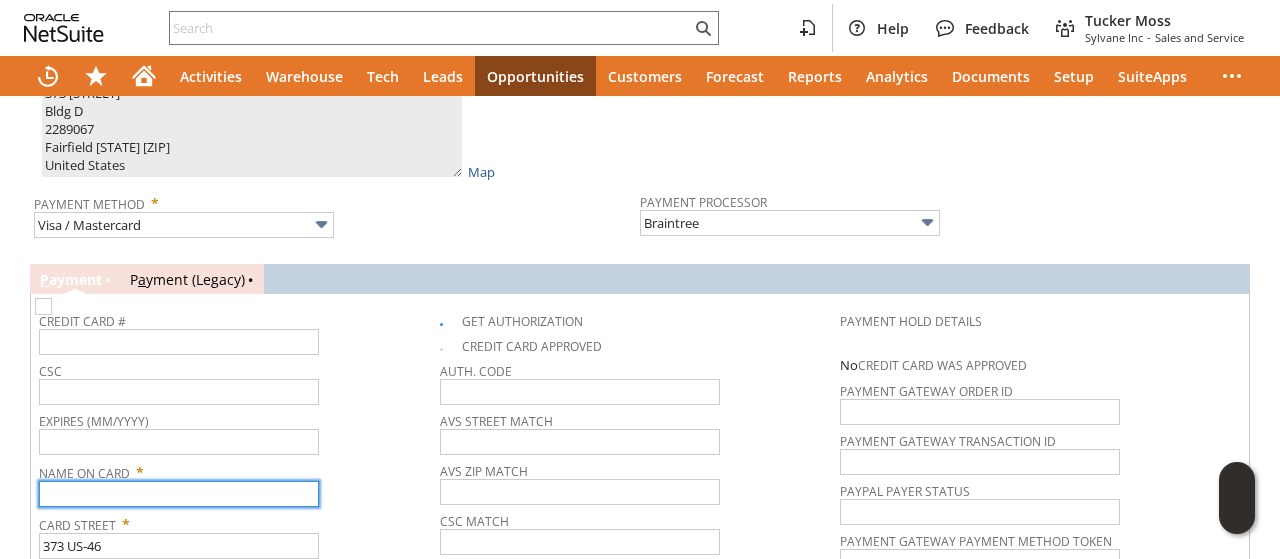 paste on "[FIRST] [LAST]" 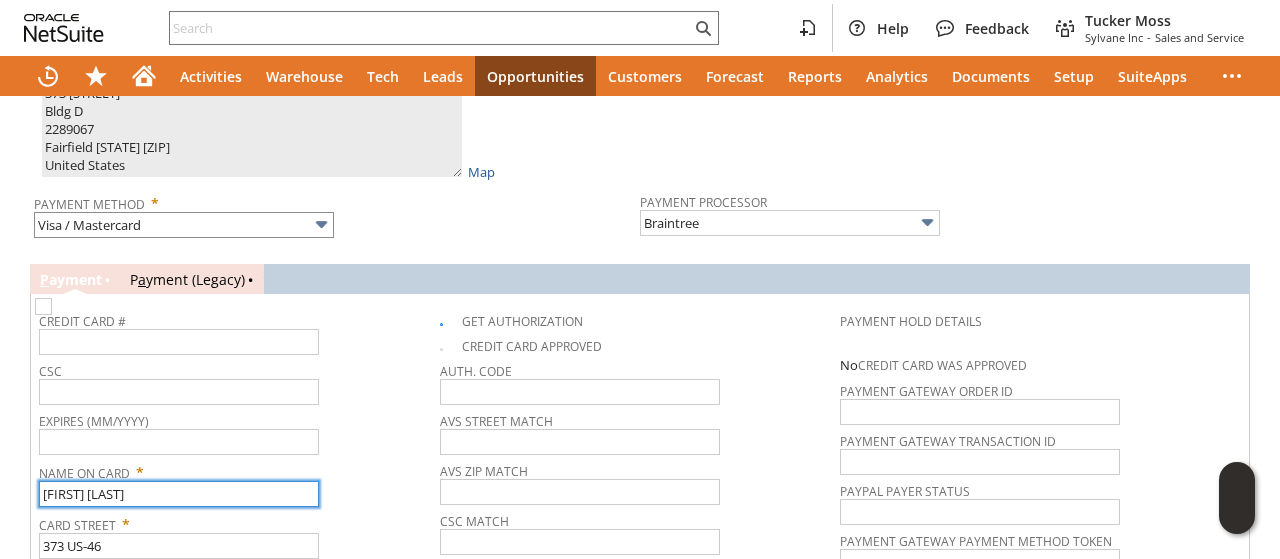 type on "[FIRST] [LAST]" 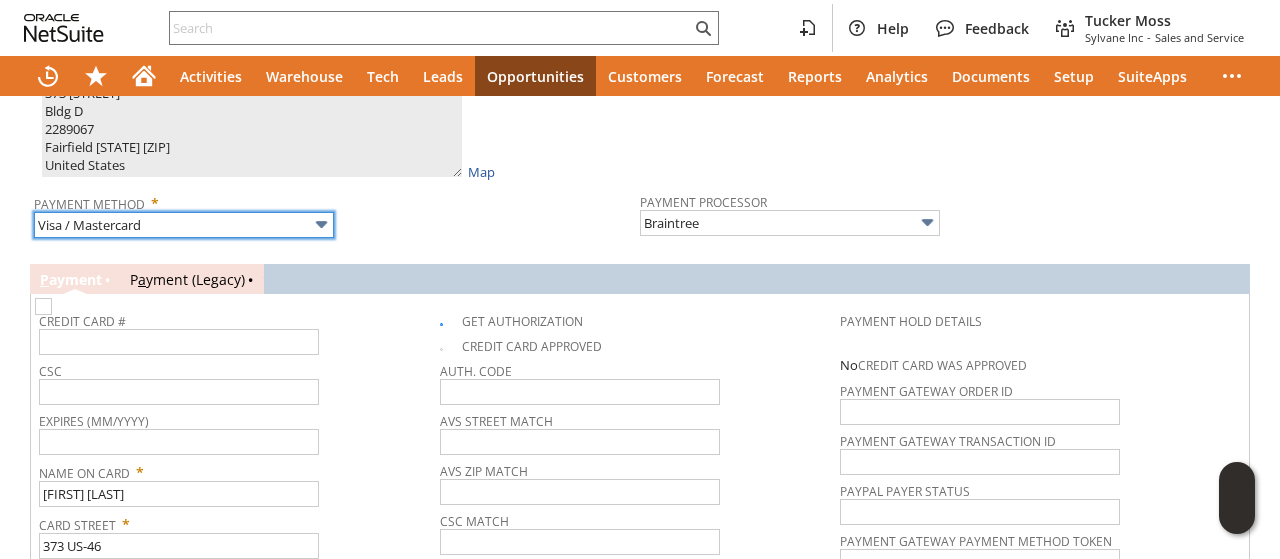 click on "Visa / Mastercard" at bounding box center (184, 225) 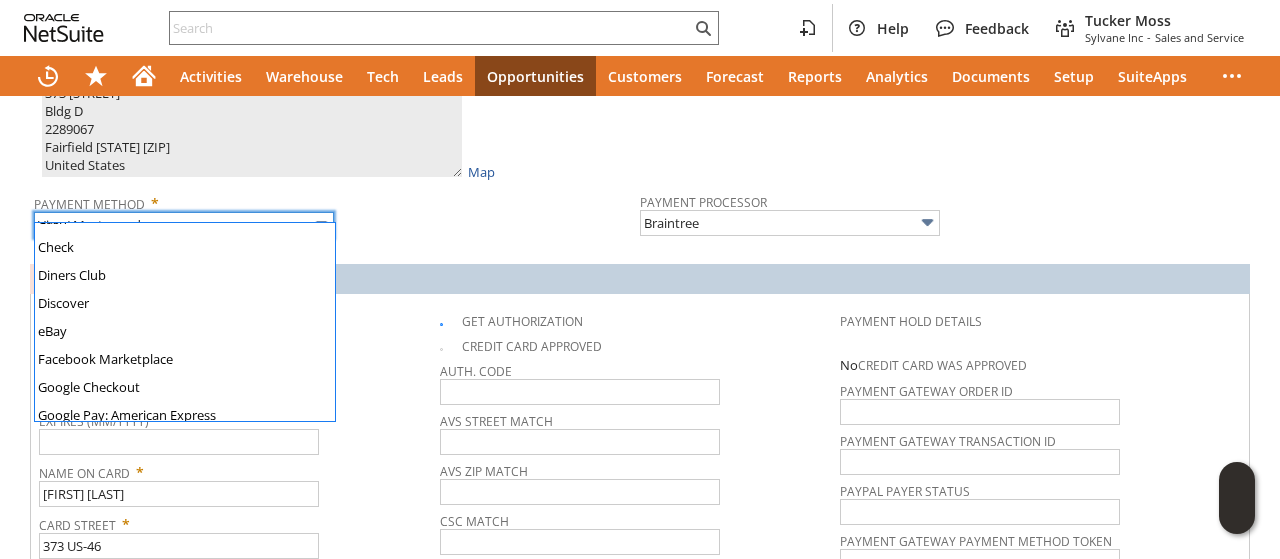 scroll, scrollTop: 0, scrollLeft: 0, axis: both 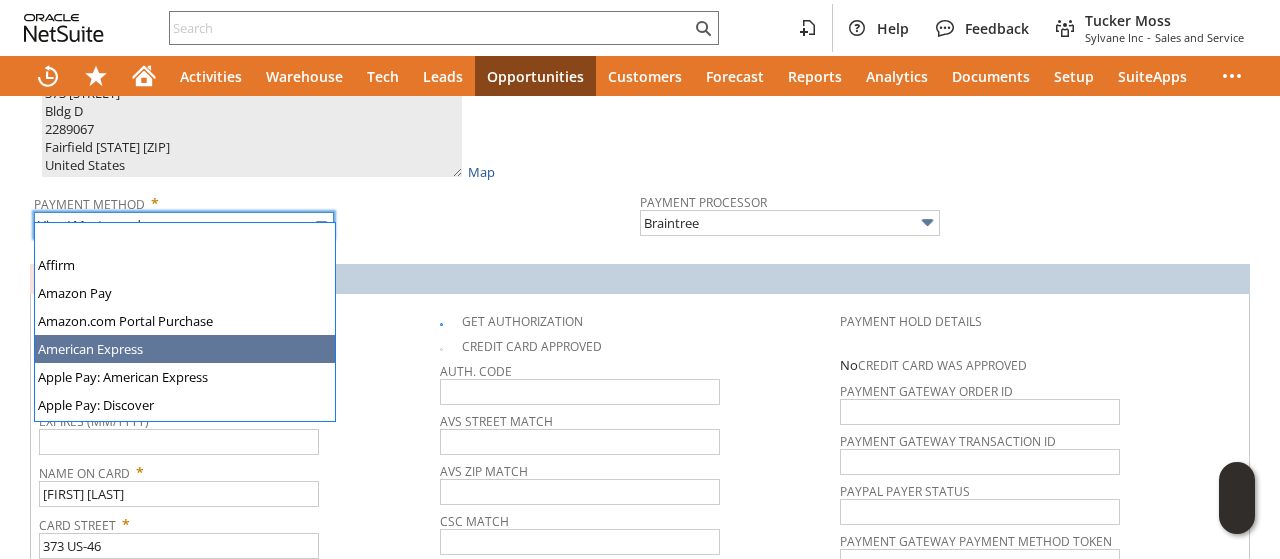 type on "American Express" 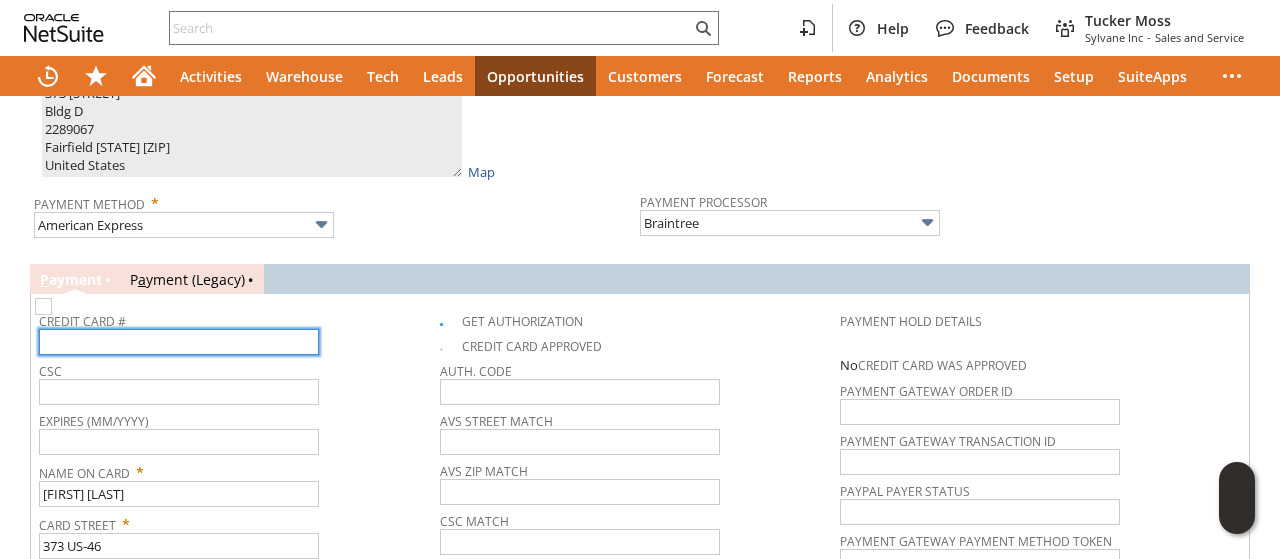 click at bounding box center (179, 342) 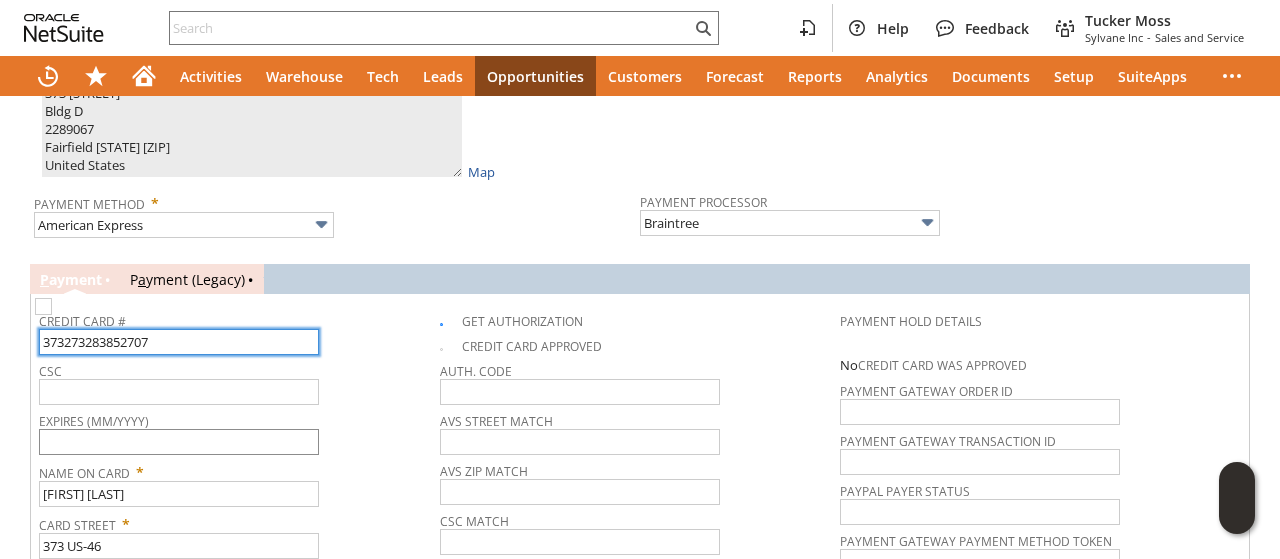 type on "373273283852707" 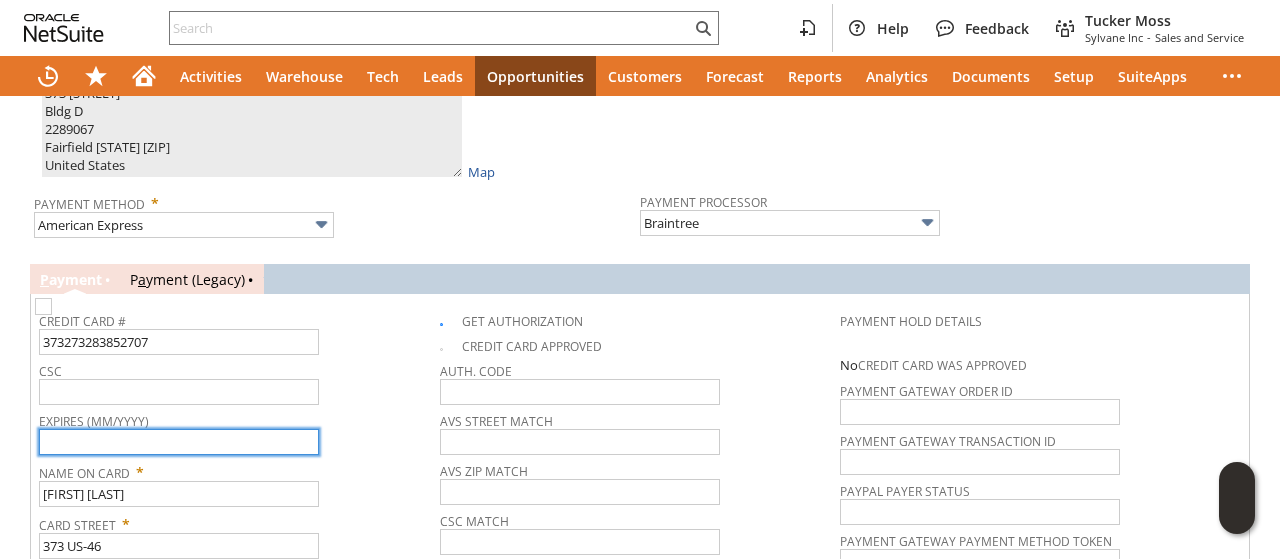 click at bounding box center (179, 442) 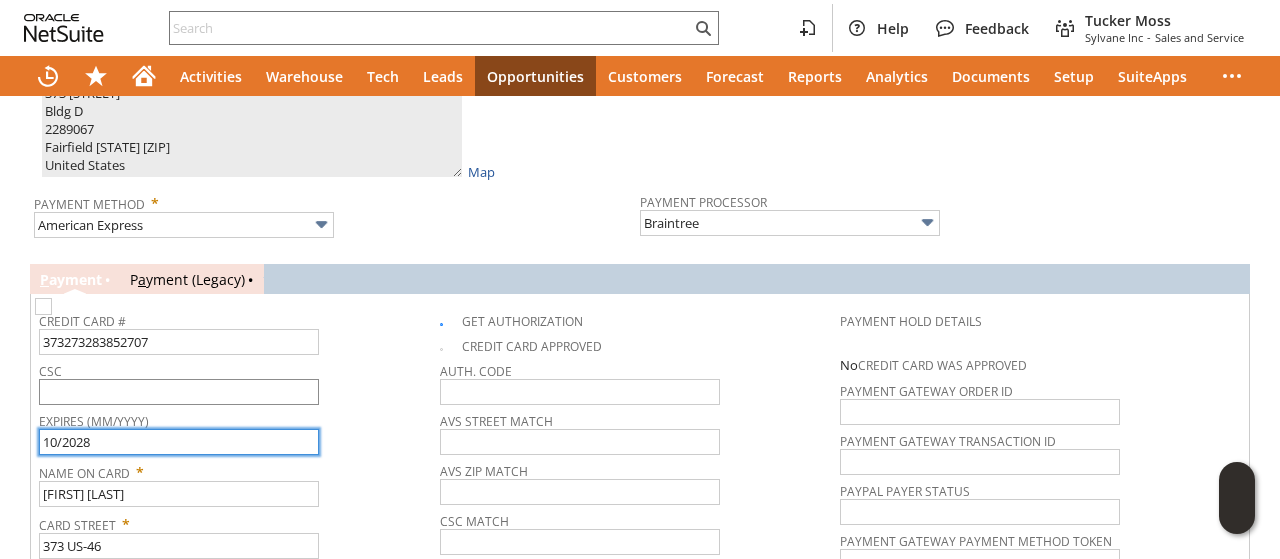 type on "10/2028" 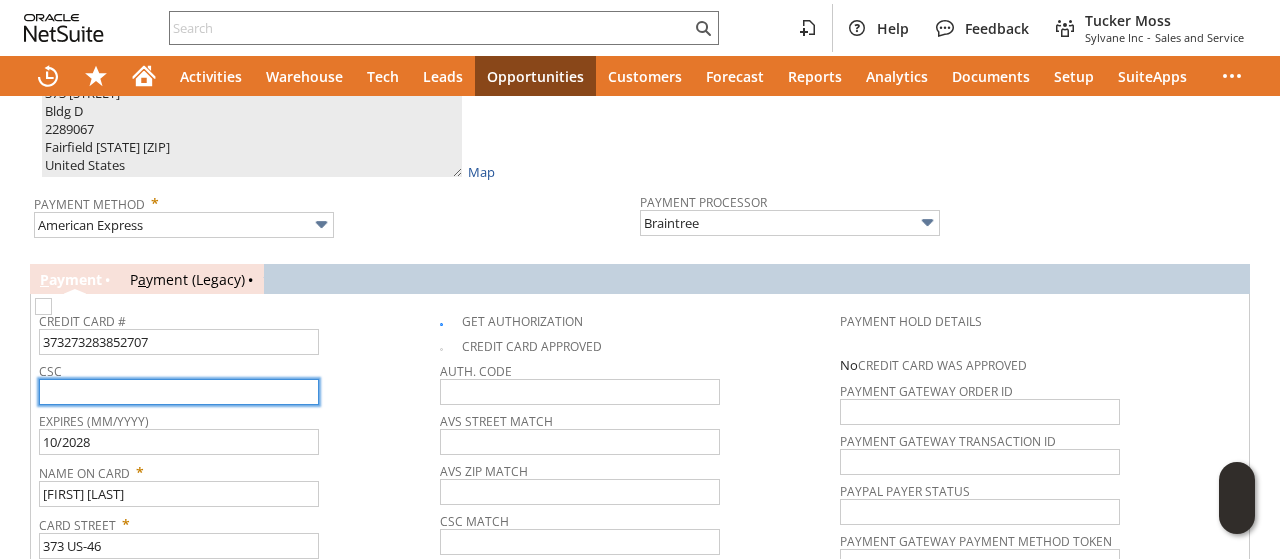 click at bounding box center [179, 392] 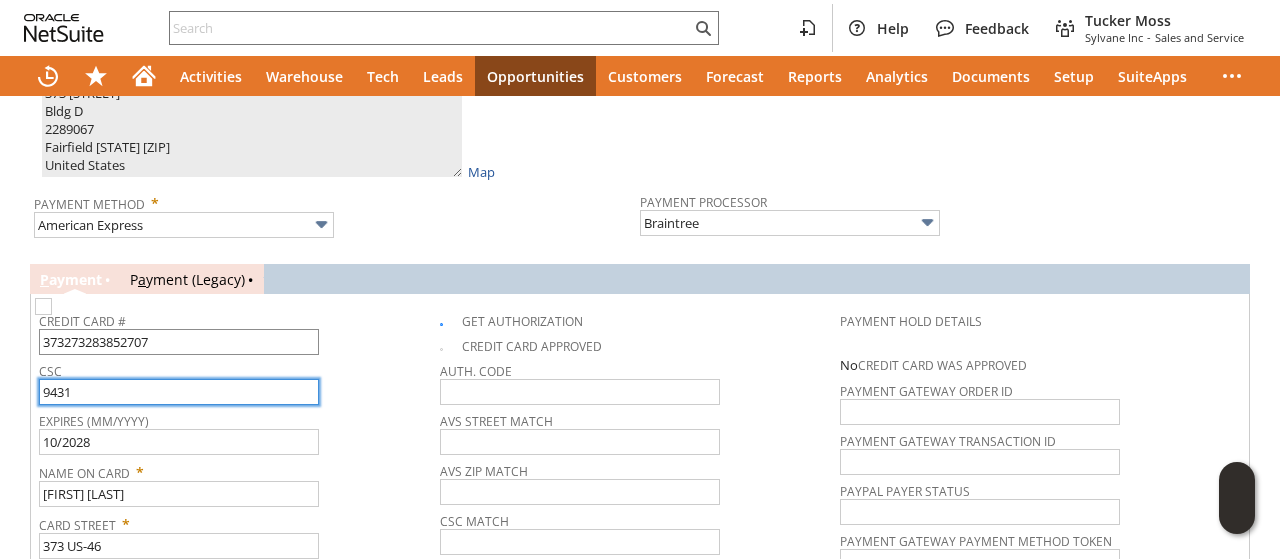 type on "9431" 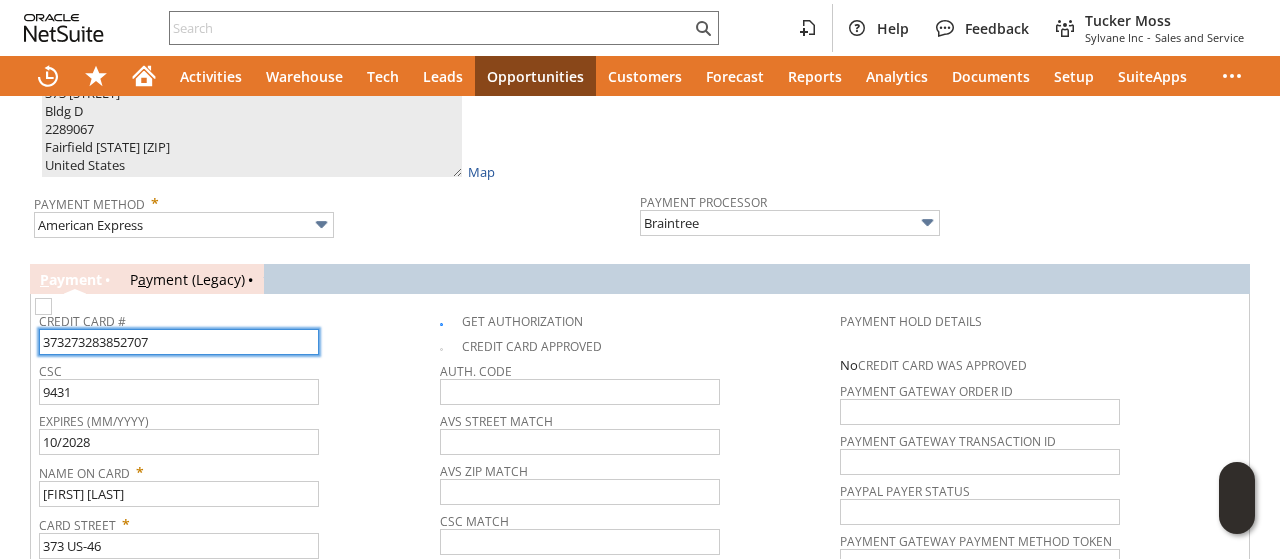 click on "373273283852707" at bounding box center (179, 342) 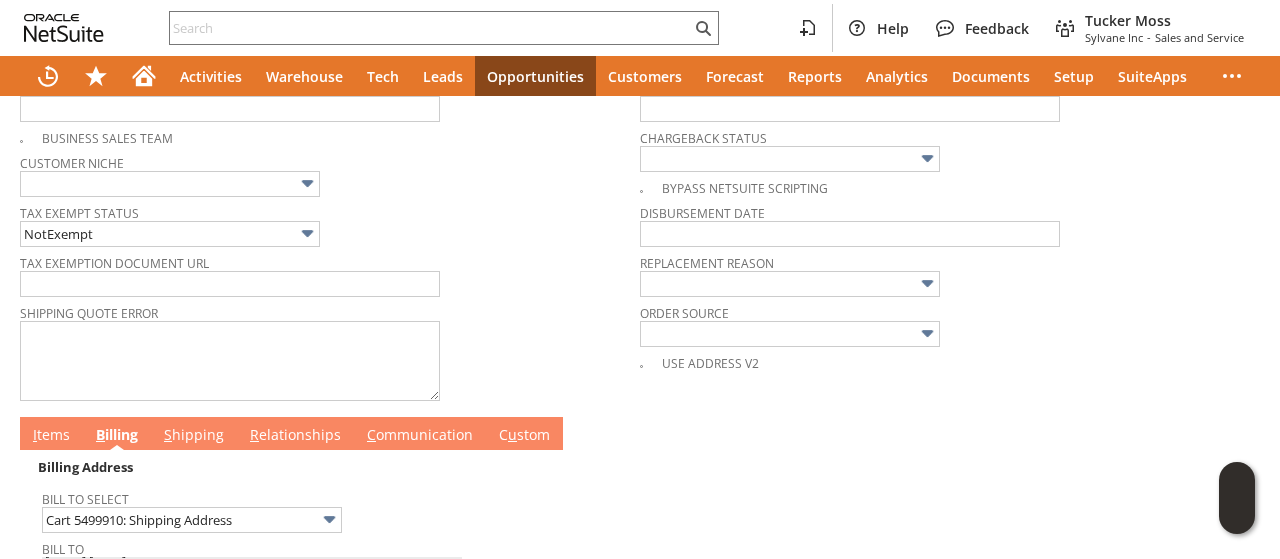scroll, scrollTop: 814, scrollLeft: 0, axis: vertical 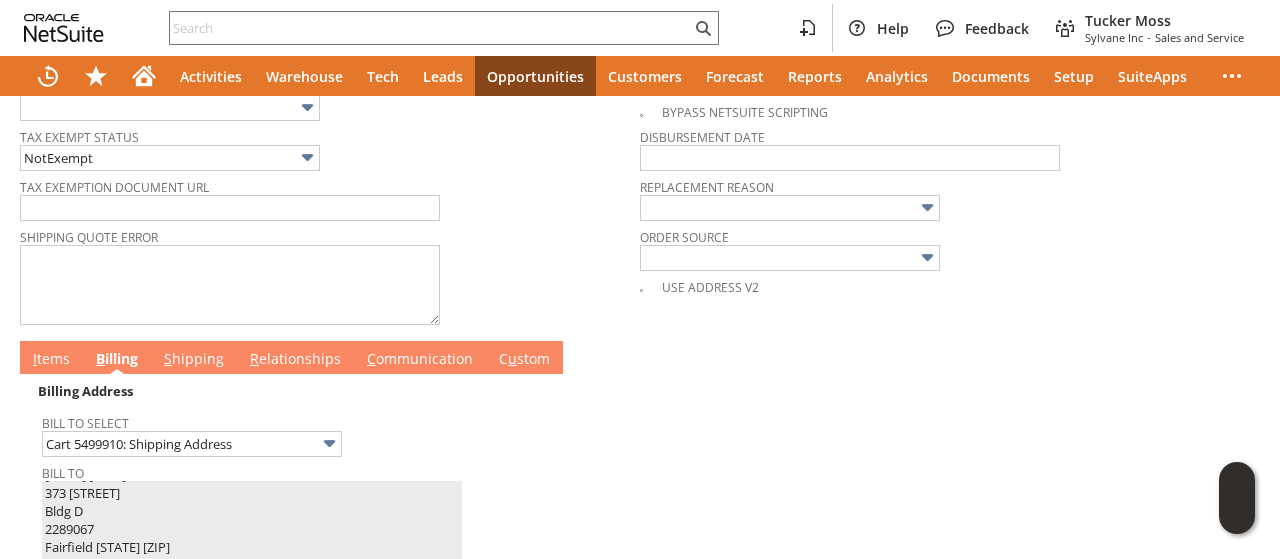 click on "I tems" at bounding box center [51, 360] 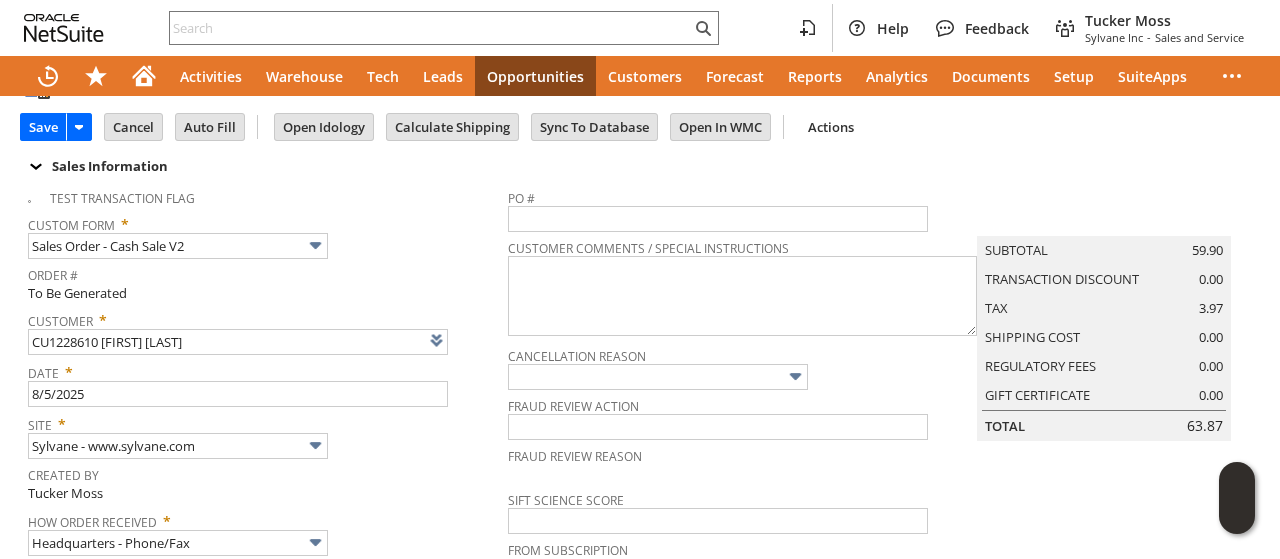 scroll, scrollTop: 0, scrollLeft: 0, axis: both 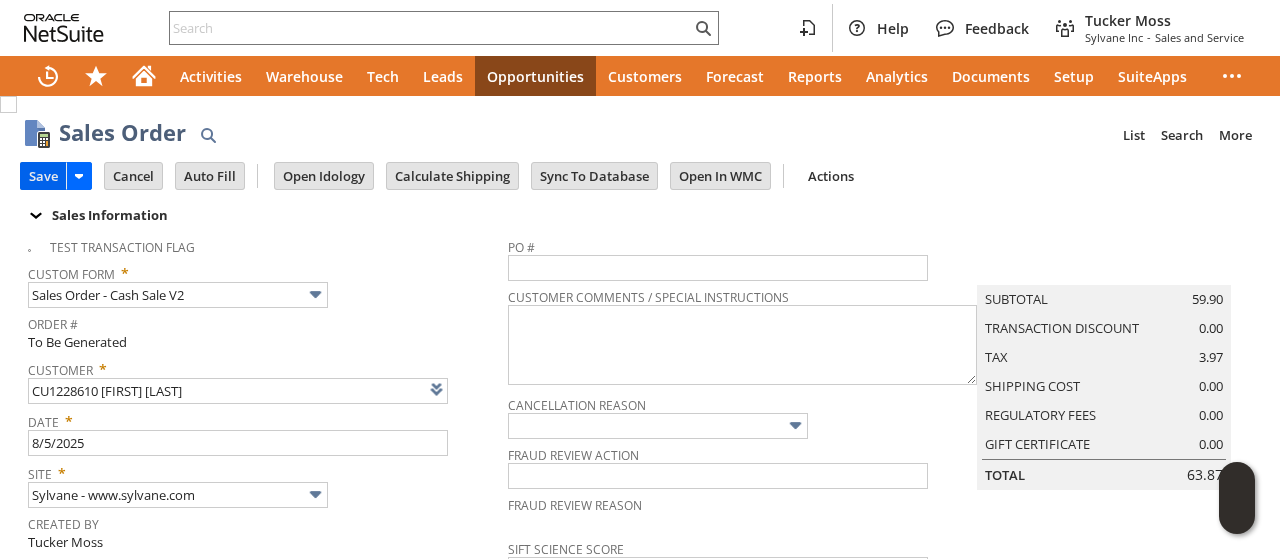 click on "Save" at bounding box center [43, 176] 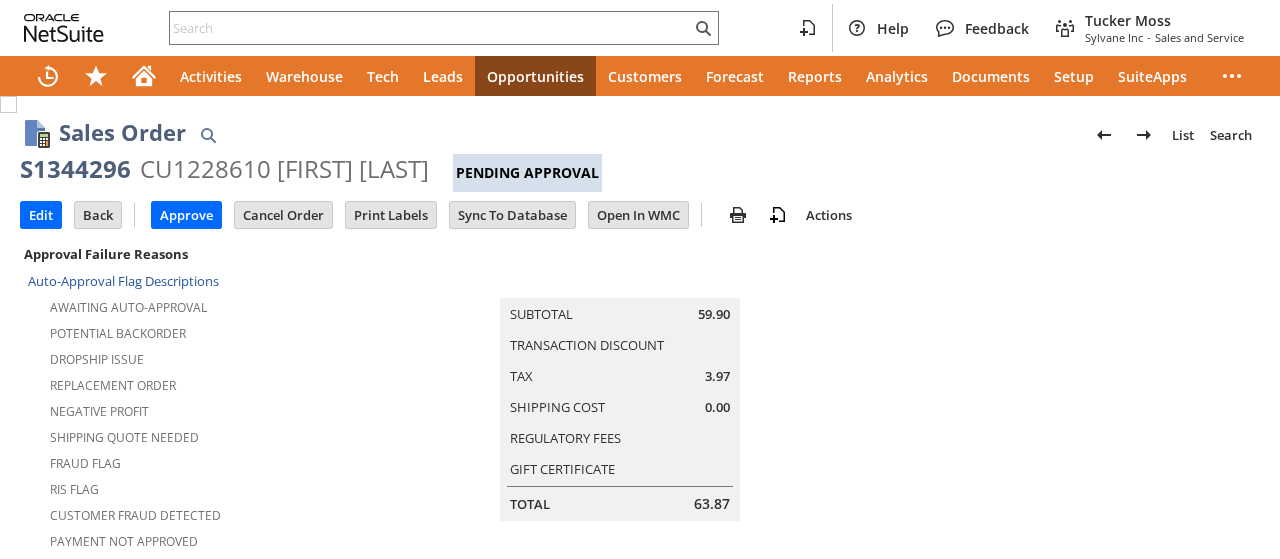 scroll, scrollTop: 0, scrollLeft: 0, axis: both 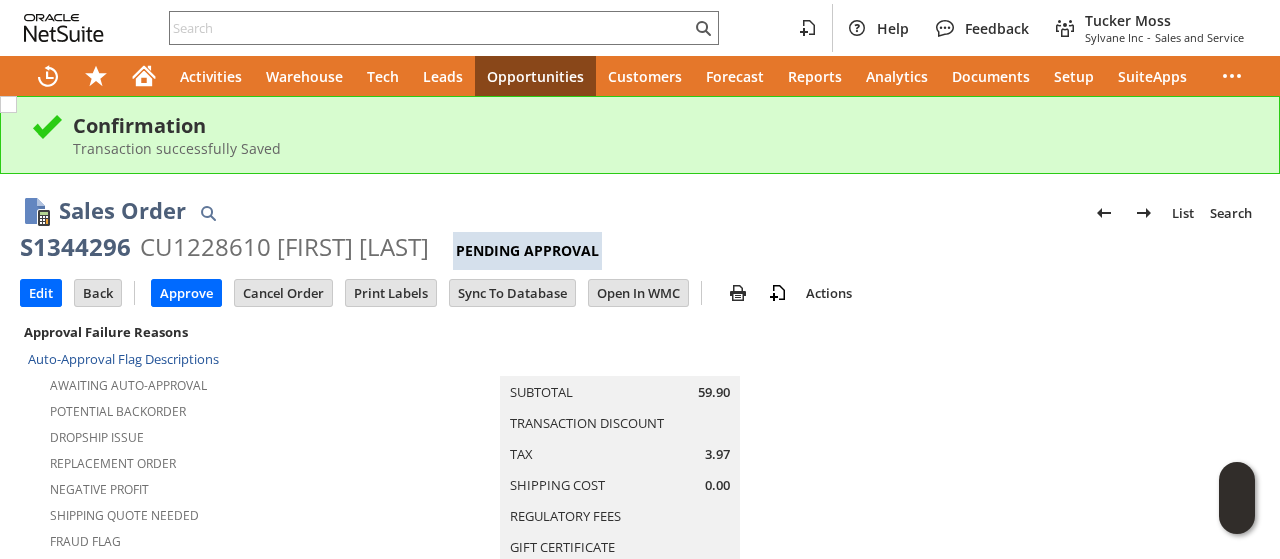 click at bounding box center (1053, 623) 